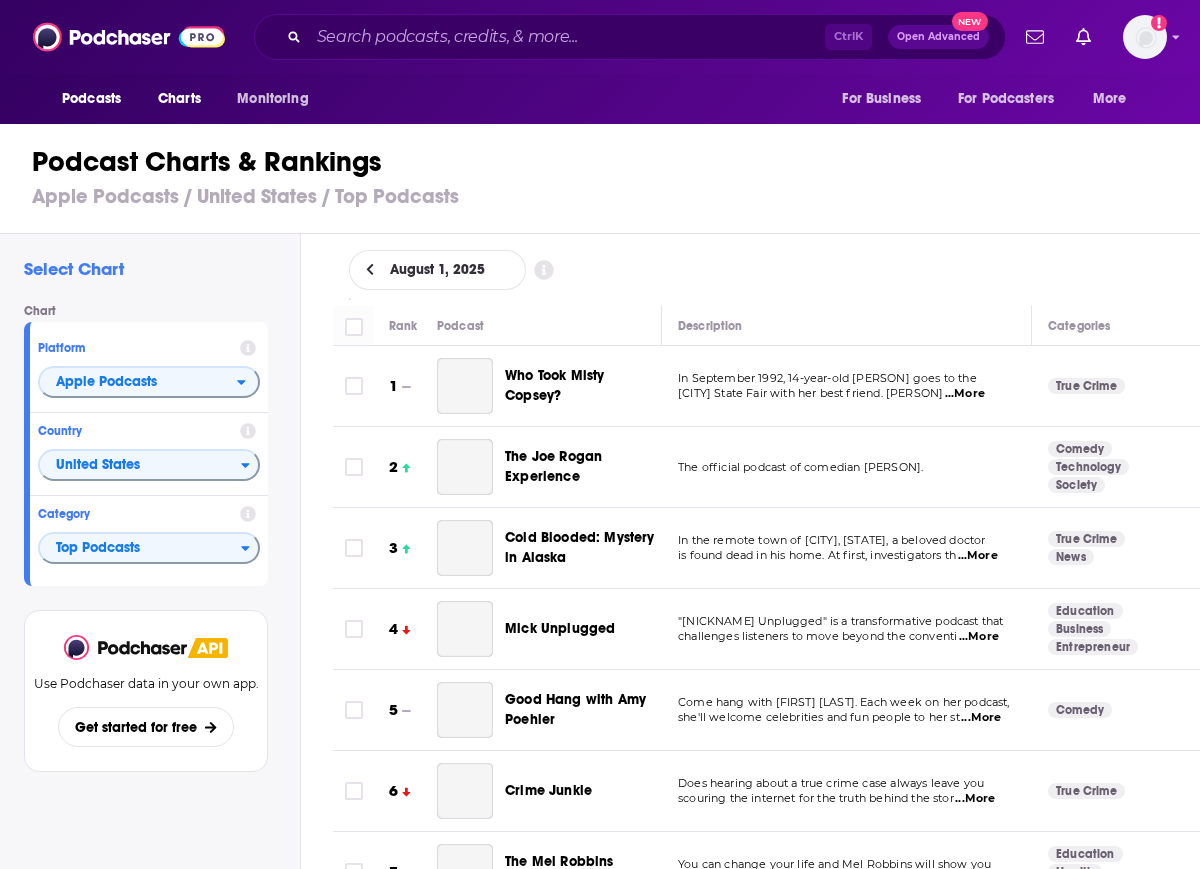 scroll, scrollTop: 0, scrollLeft: 0, axis: both 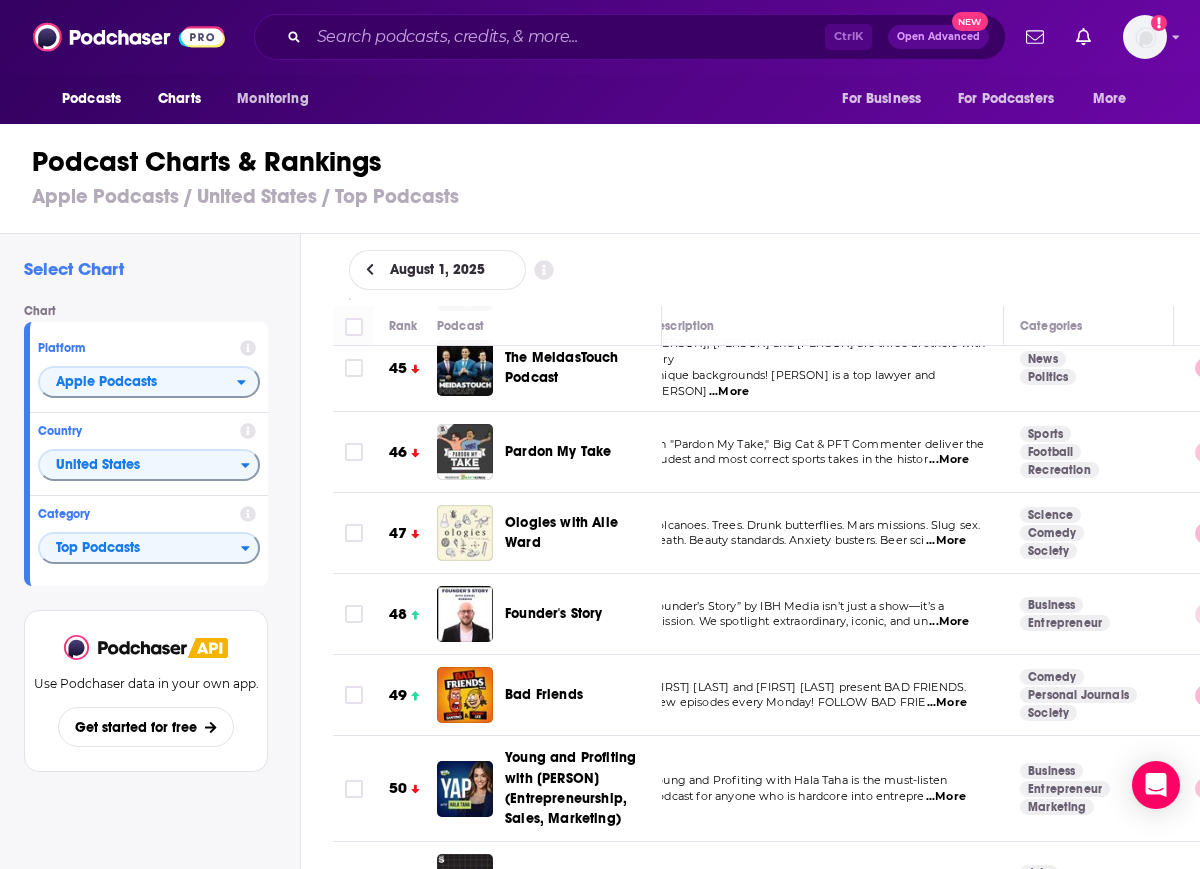 click on "Founder’s Story” by IBH Media isn’t just a show—it’s a mission. We spotlight extraordinary, iconic, and un  ...More" at bounding box center [819, 614] 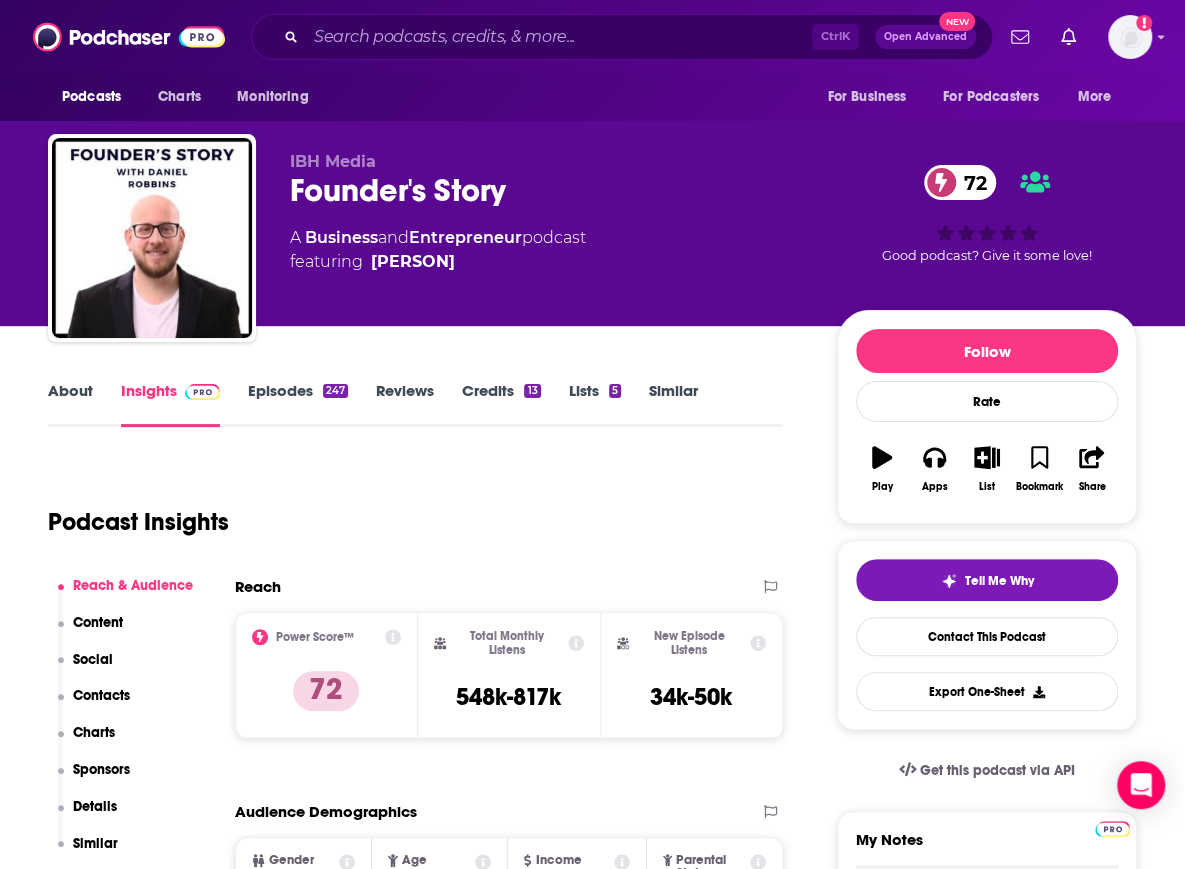 click on "Charts" at bounding box center (94, 732) 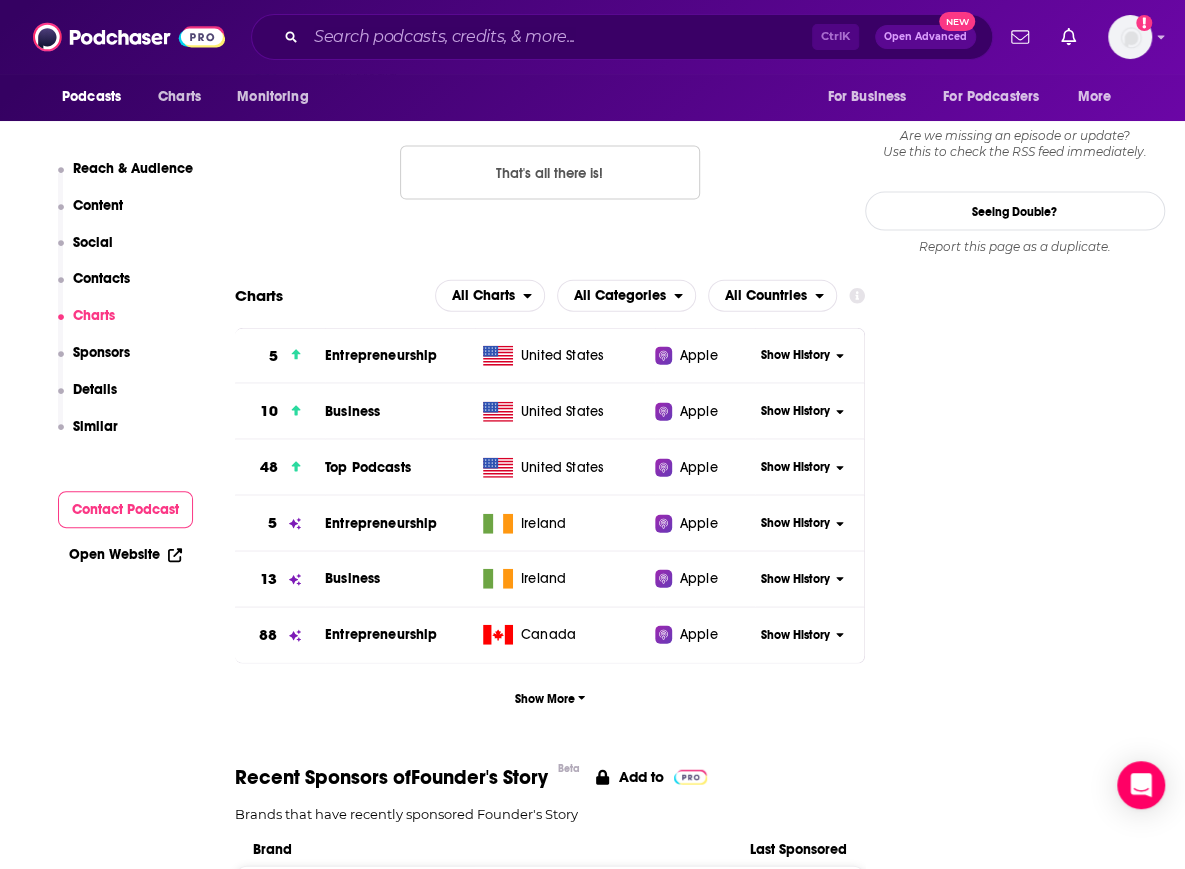 scroll, scrollTop: 1955, scrollLeft: 0, axis: vertical 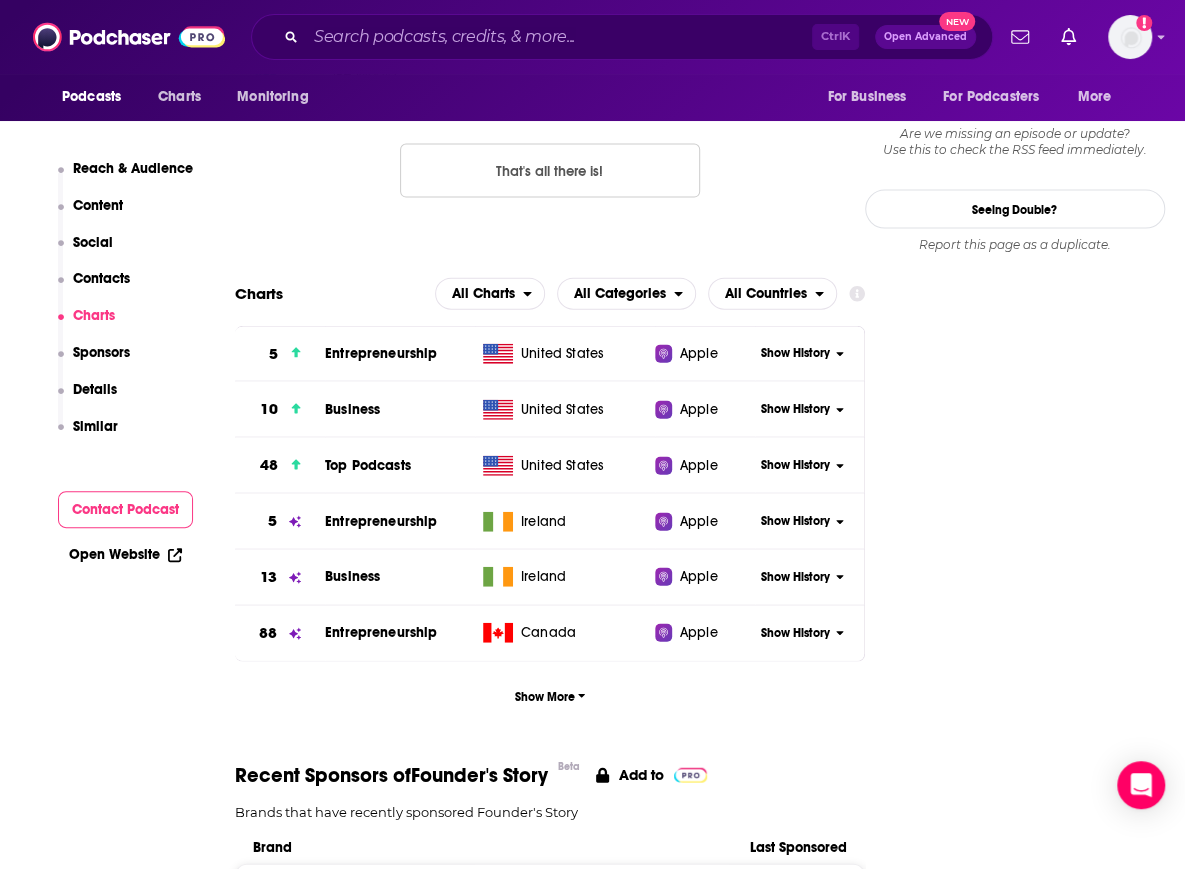 click on "Show History" at bounding box center [795, 465] 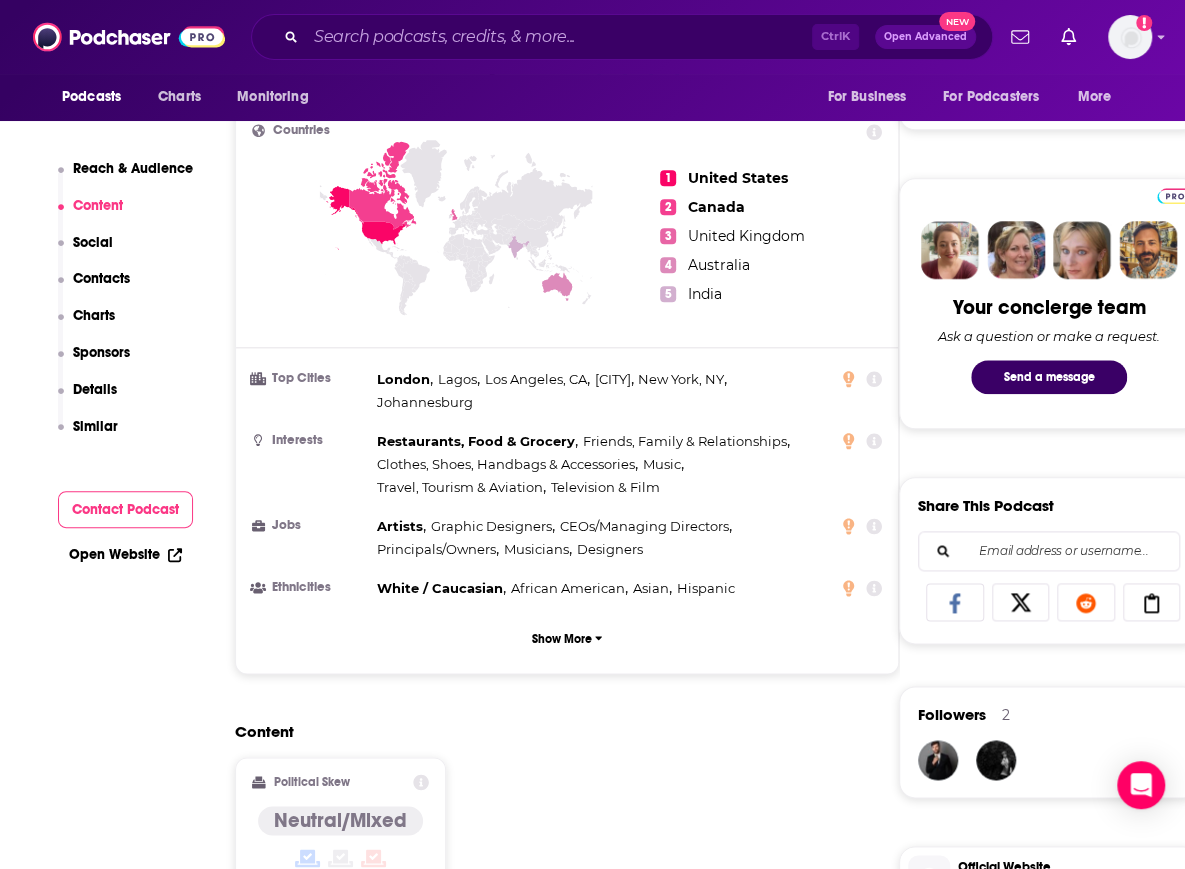 scroll, scrollTop: 831, scrollLeft: 0, axis: vertical 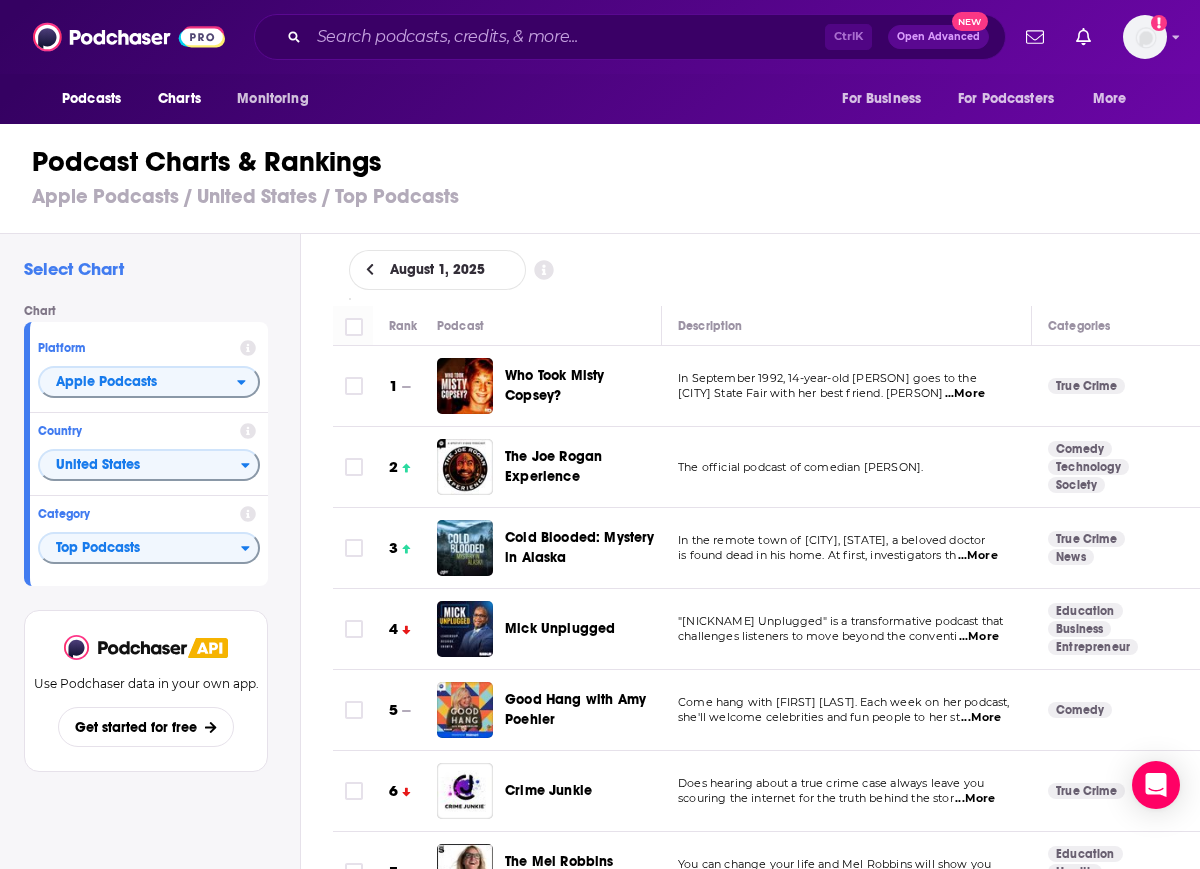 click on "Cold Blooded: Mystery in Alaska" at bounding box center (581, 548) 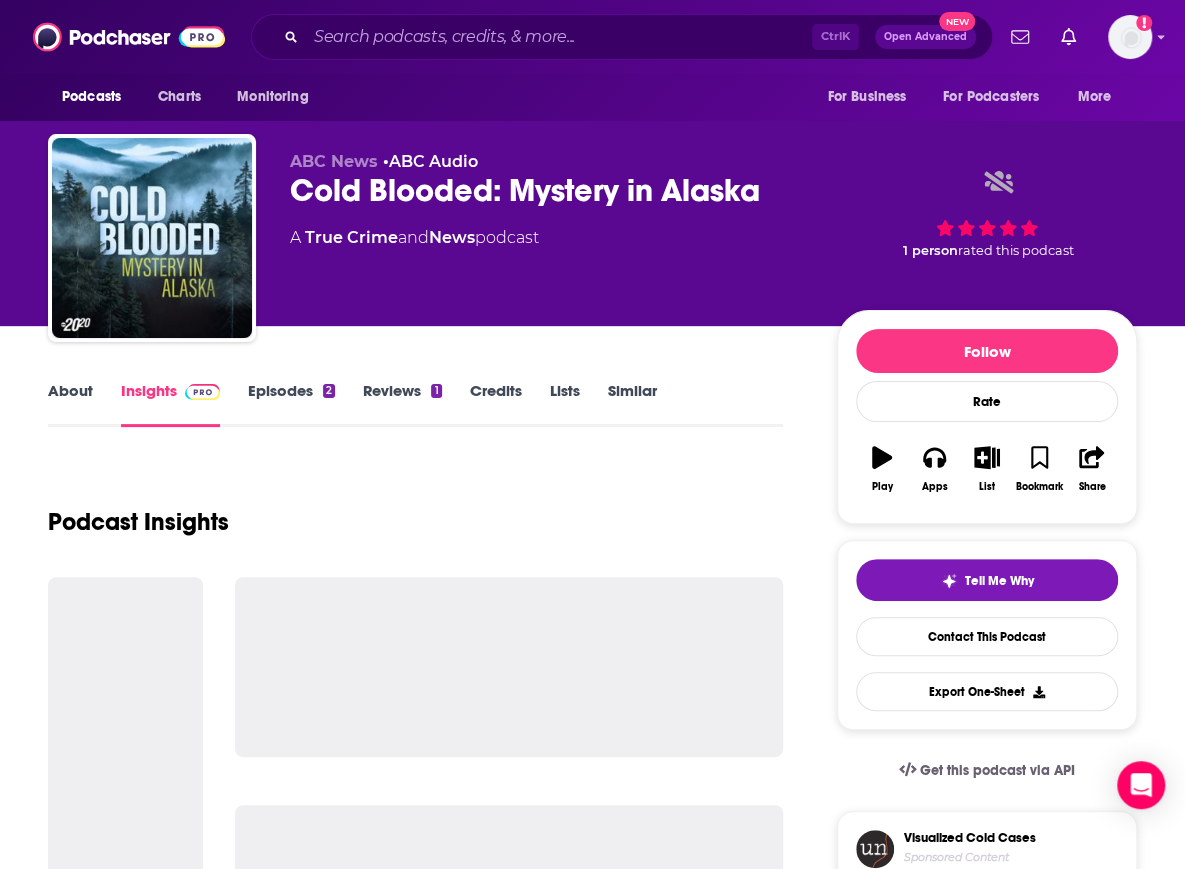 click on "Podcast Insights" at bounding box center [415, 510] 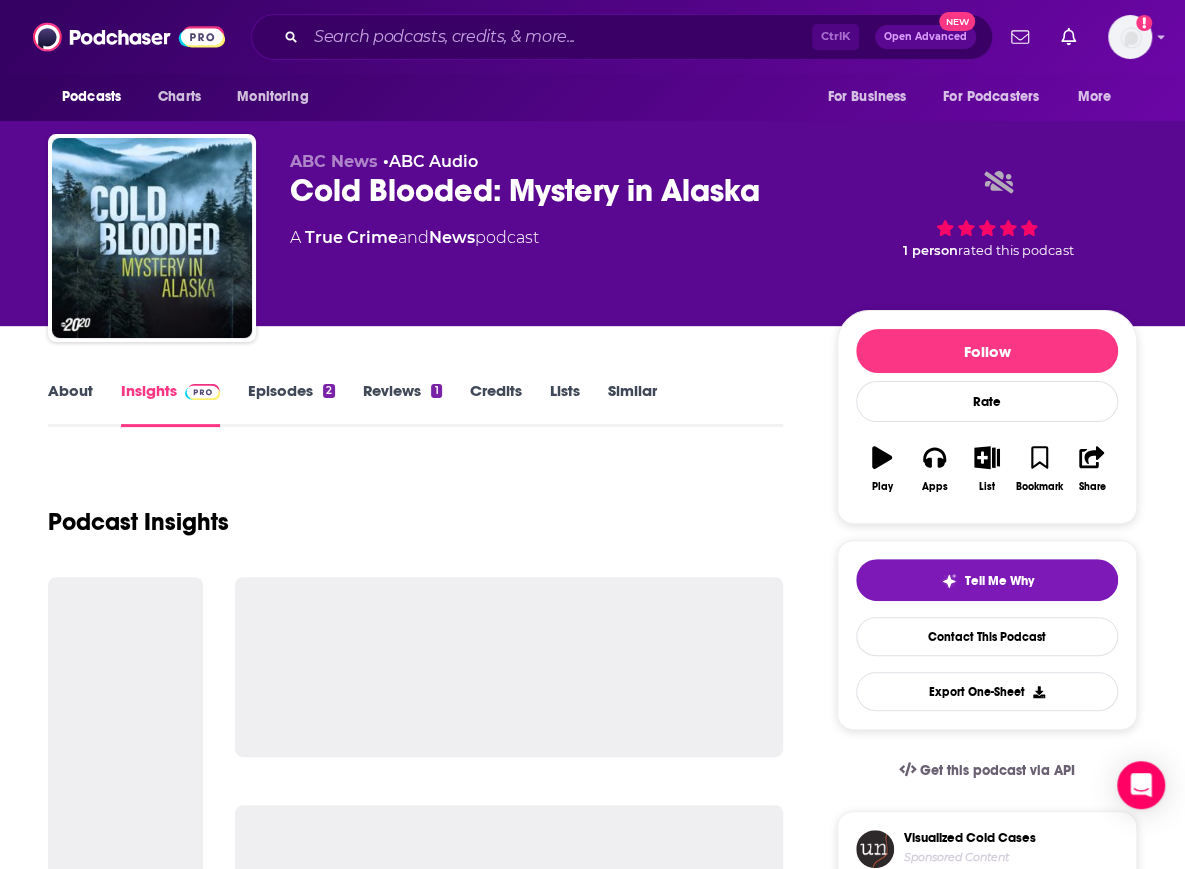 click on "Podcast Insights" at bounding box center [415, 510] 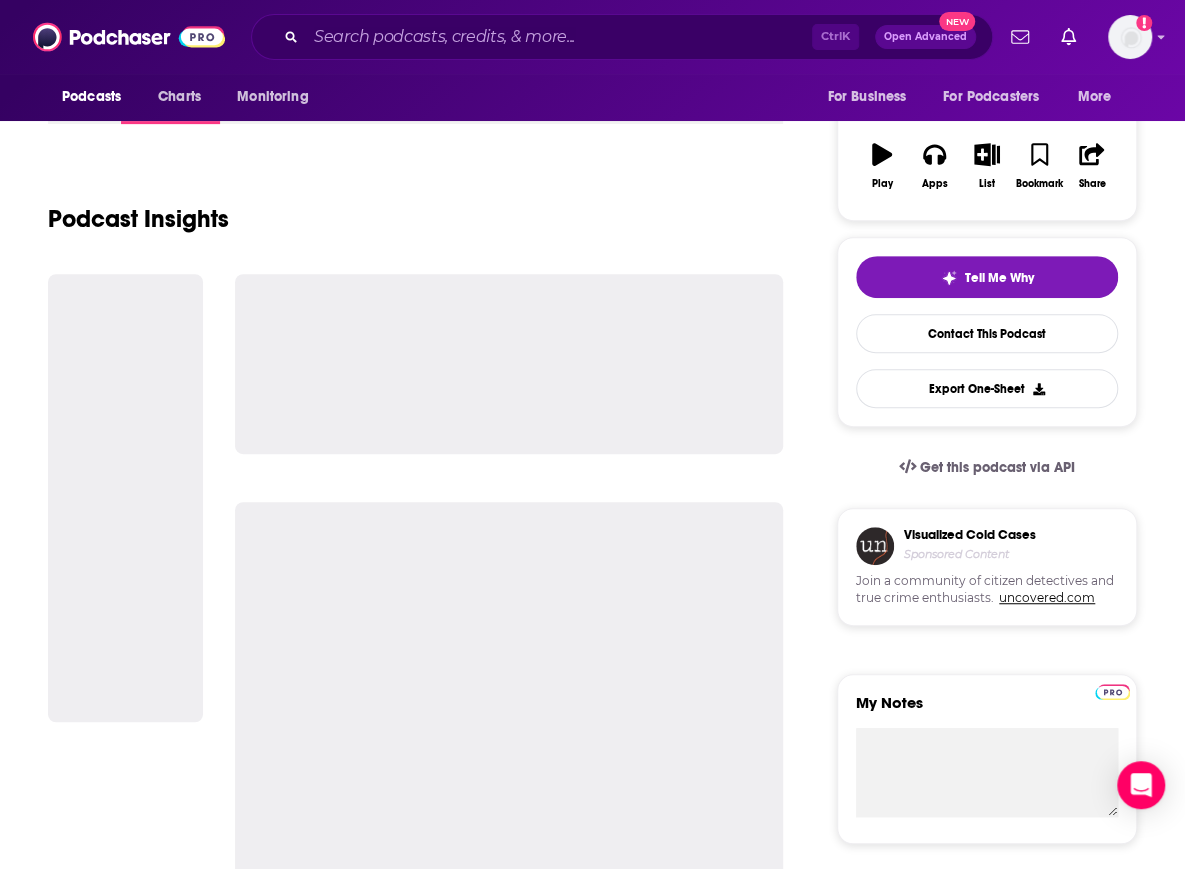 click at bounding box center (509, 772) 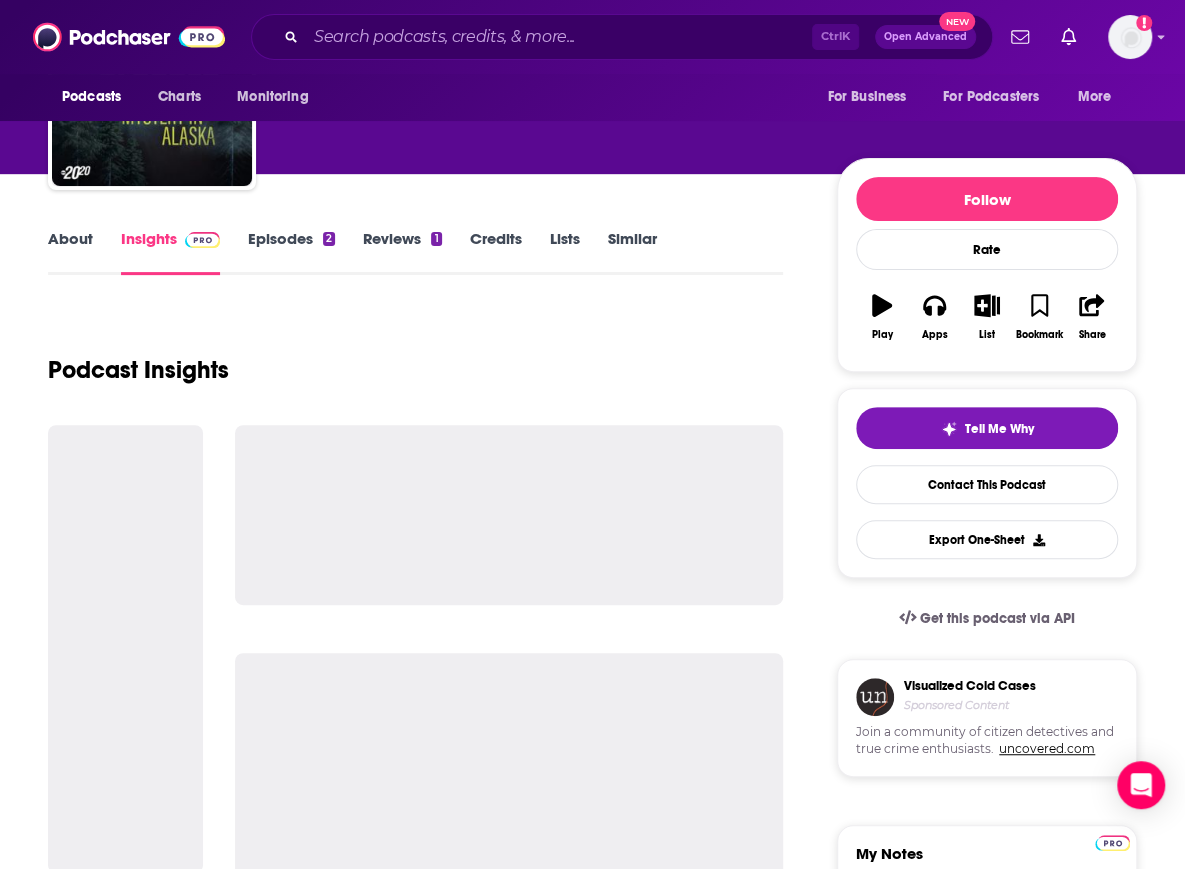 scroll, scrollTop: 124, scrollLeft: 0, axis: vertical 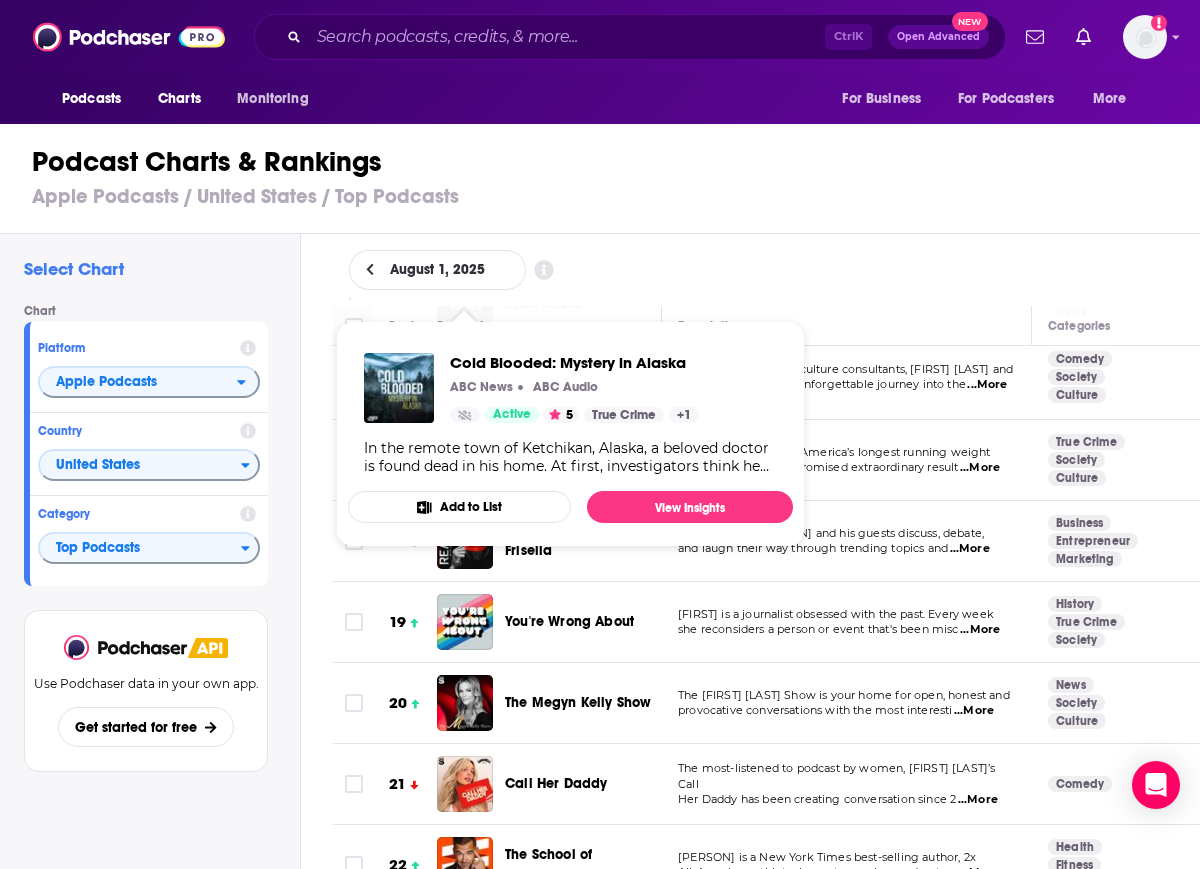 drag, startPoint x: 466, startPoint y: 522, endPoint x: 527, endPoint y: 623, distance: 117.99152 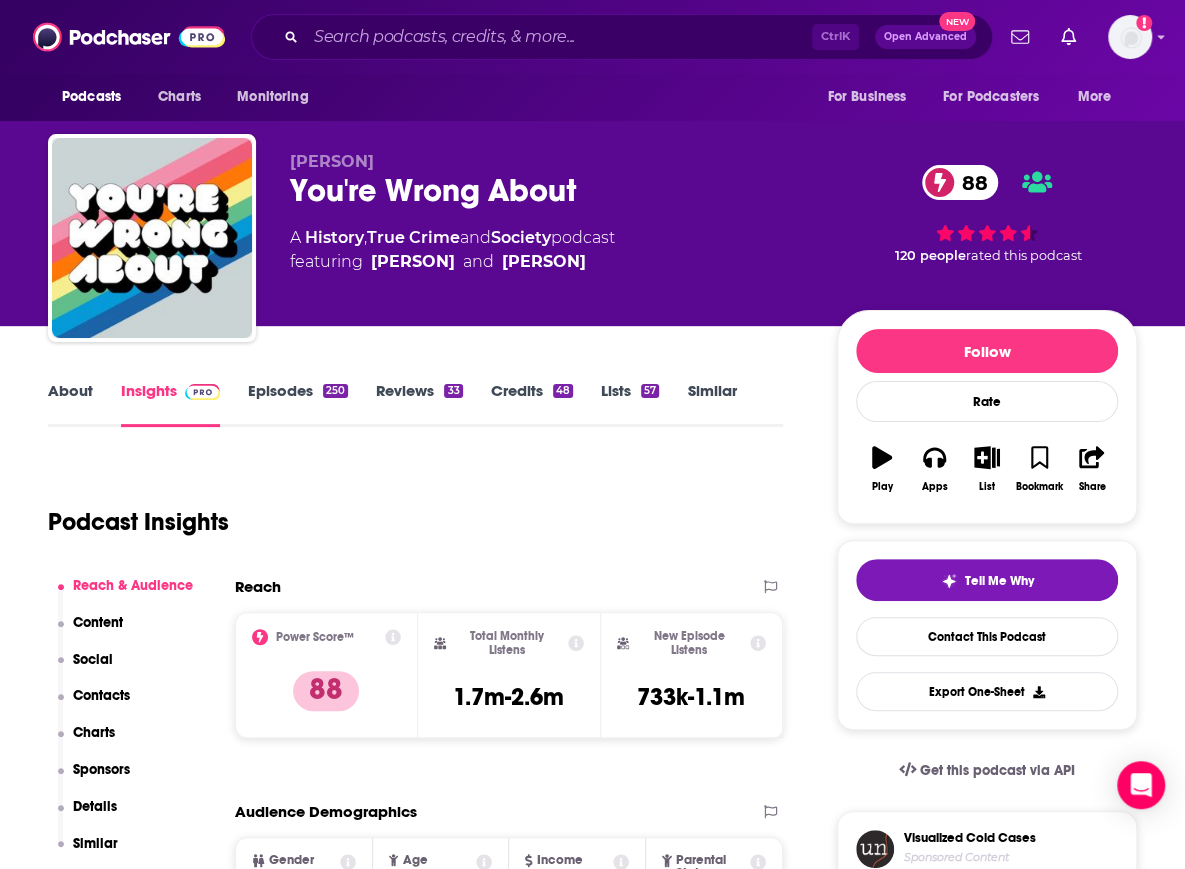 scroll, scrollTop: 50, scrollLeft: 0, axis: vertical 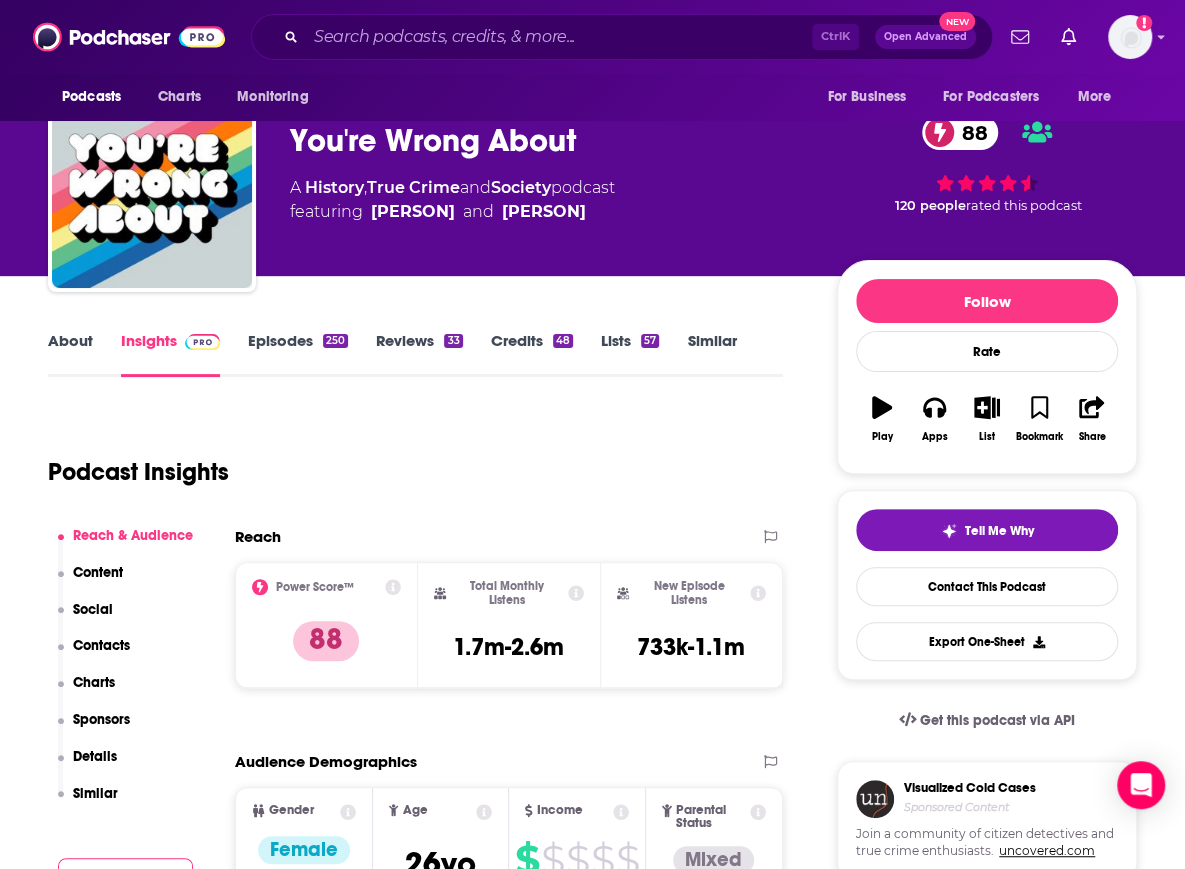 click on "Charts" at bounding box center [94, 682] 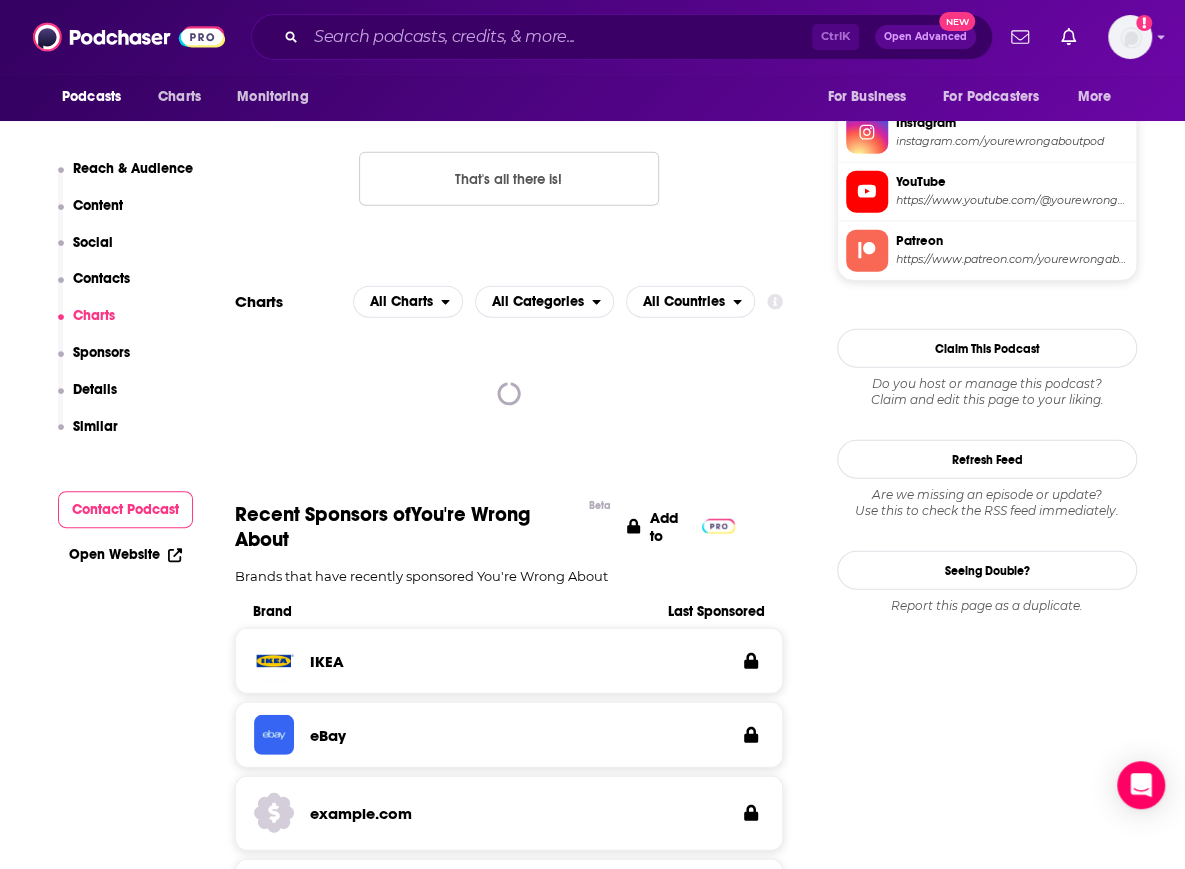 scroll, scrollTop: 2130, scrollLeft: 0, axis: vertical 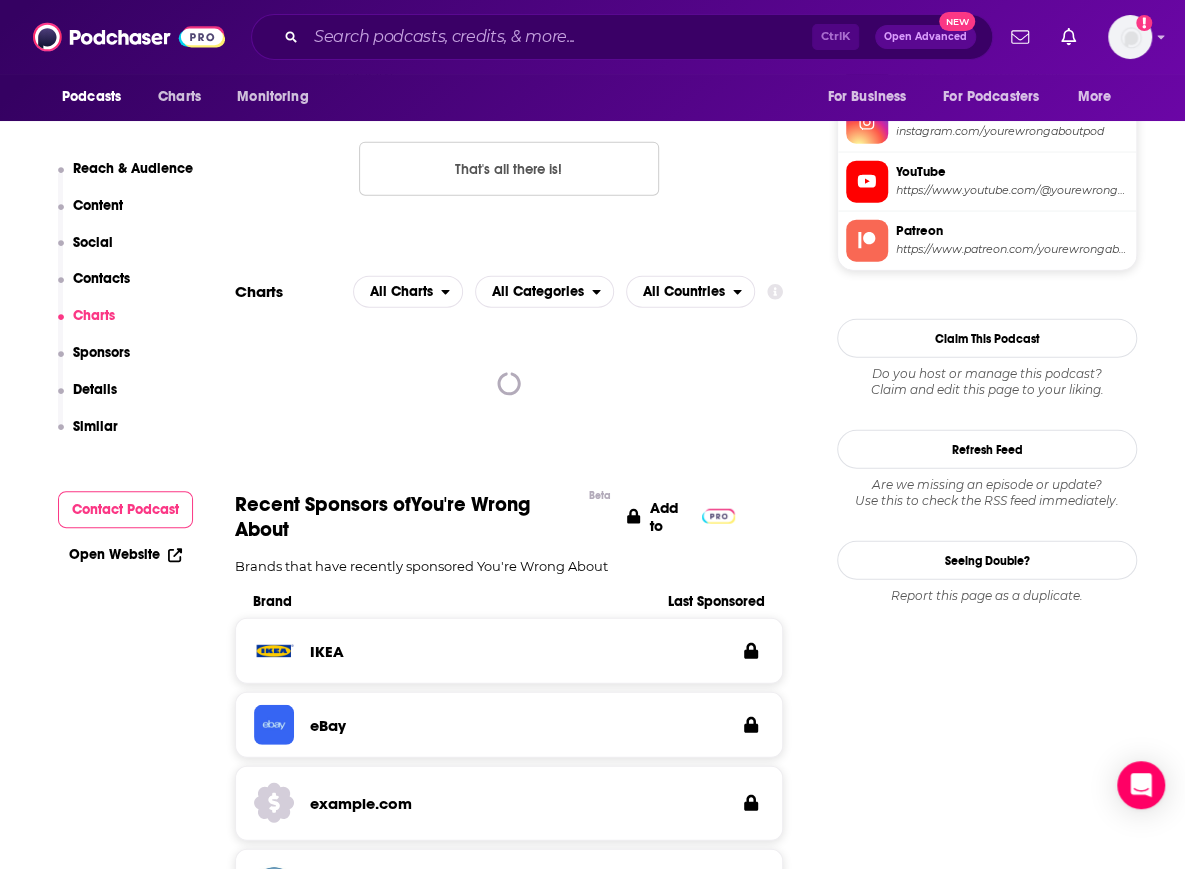 type 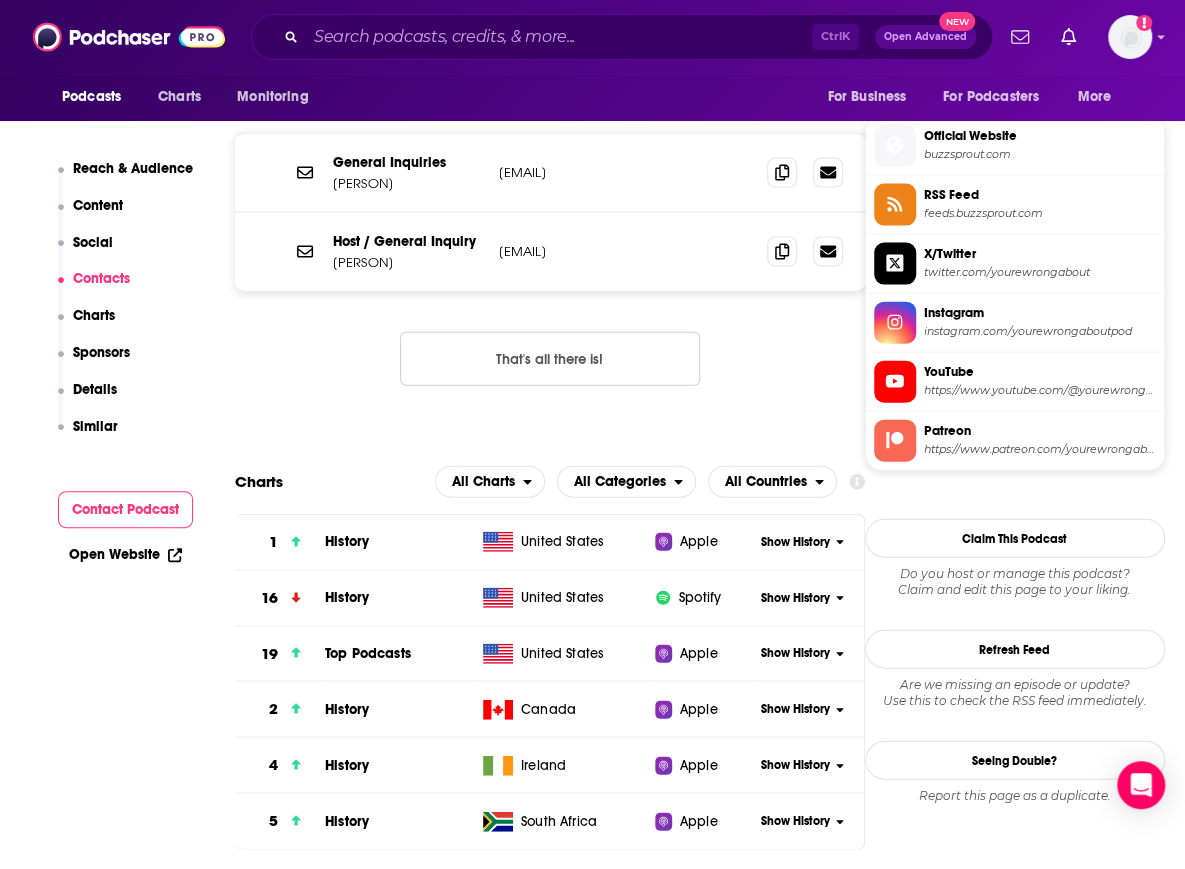 scroll, scrollTop: 1934, scrollLeft: 0, axis: vertical 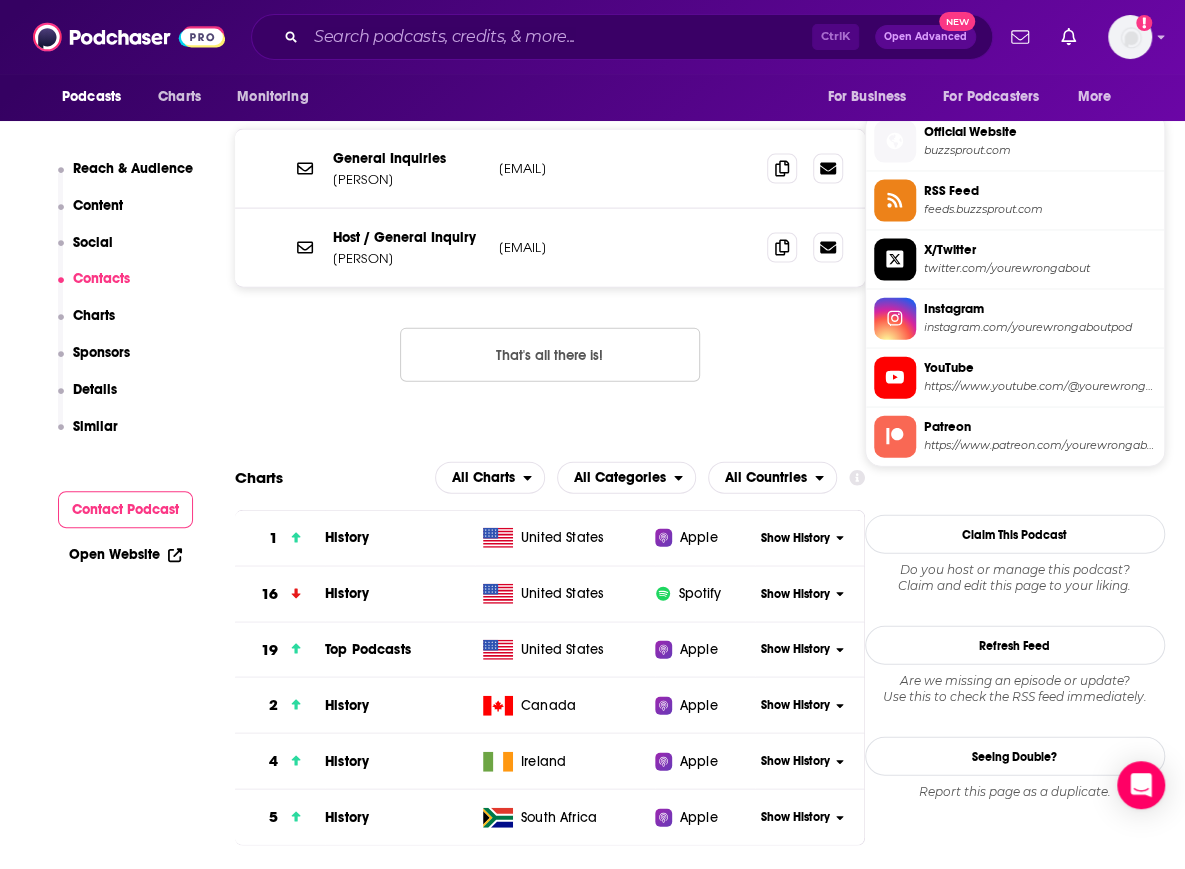 click on "Show History" at bounding box center [795, 649] 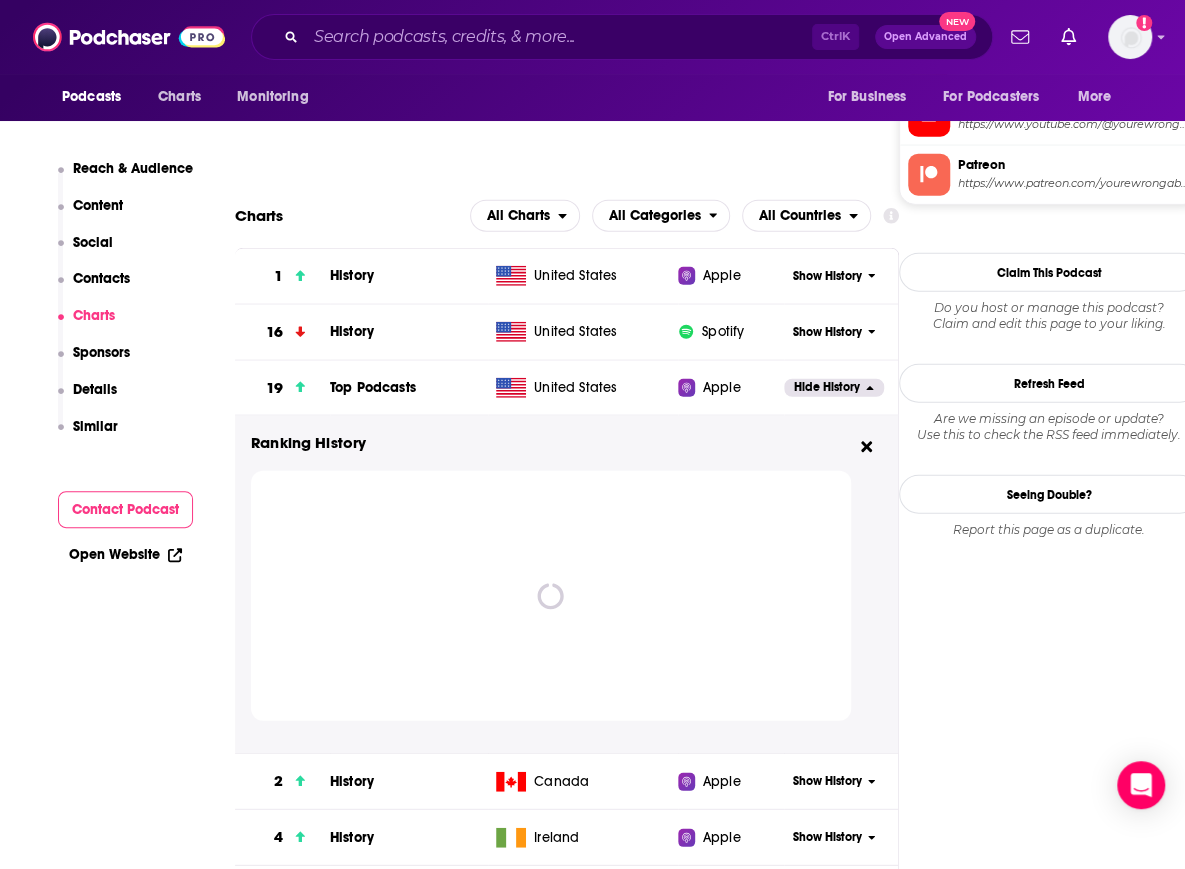 scroll, scrollTop: 2197, scrollLeft: 0, axis: vertical 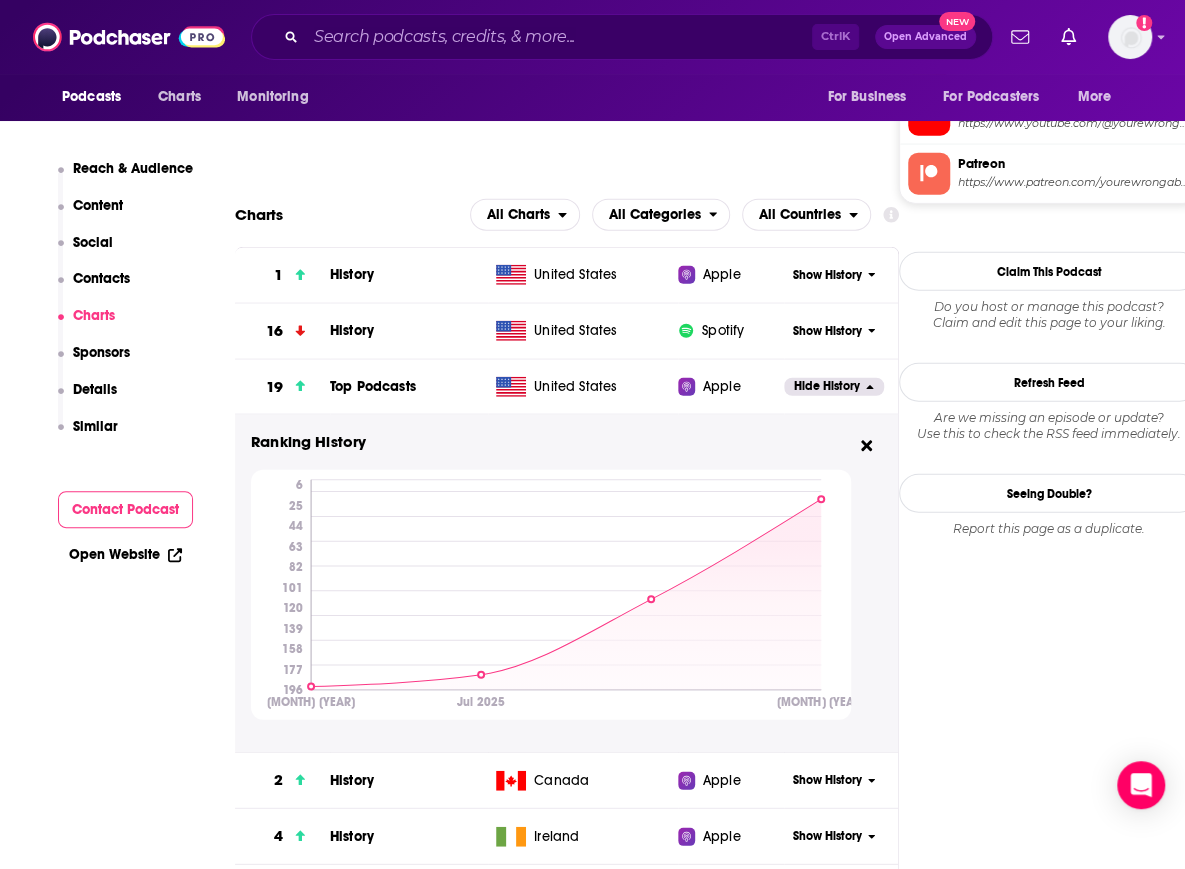click on "Reach & Audience Content Social Contacts Charts Sponsors Details Similar Contact Podcast Open Website" at bounding box center (125, 2905) 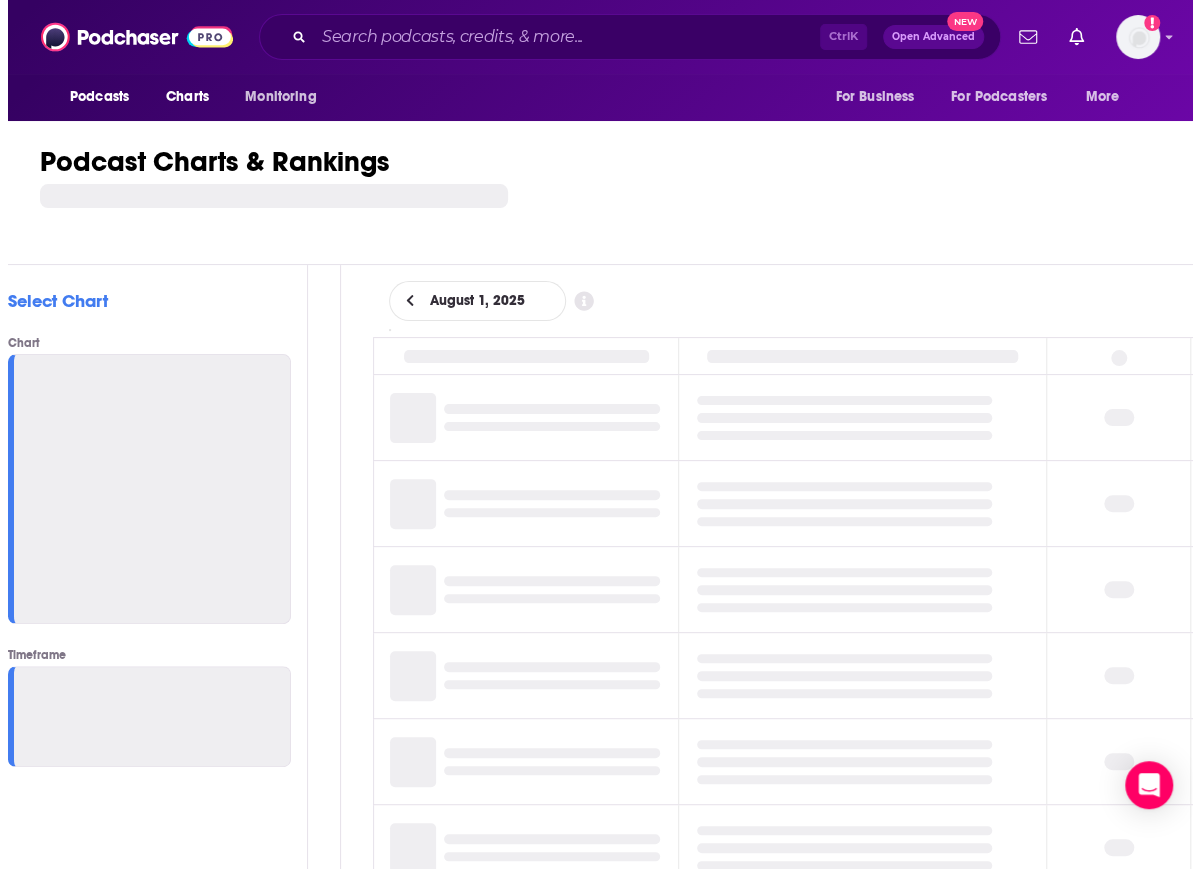 scroll, scrollTop: 0, scrollLeft: 0, axis: both 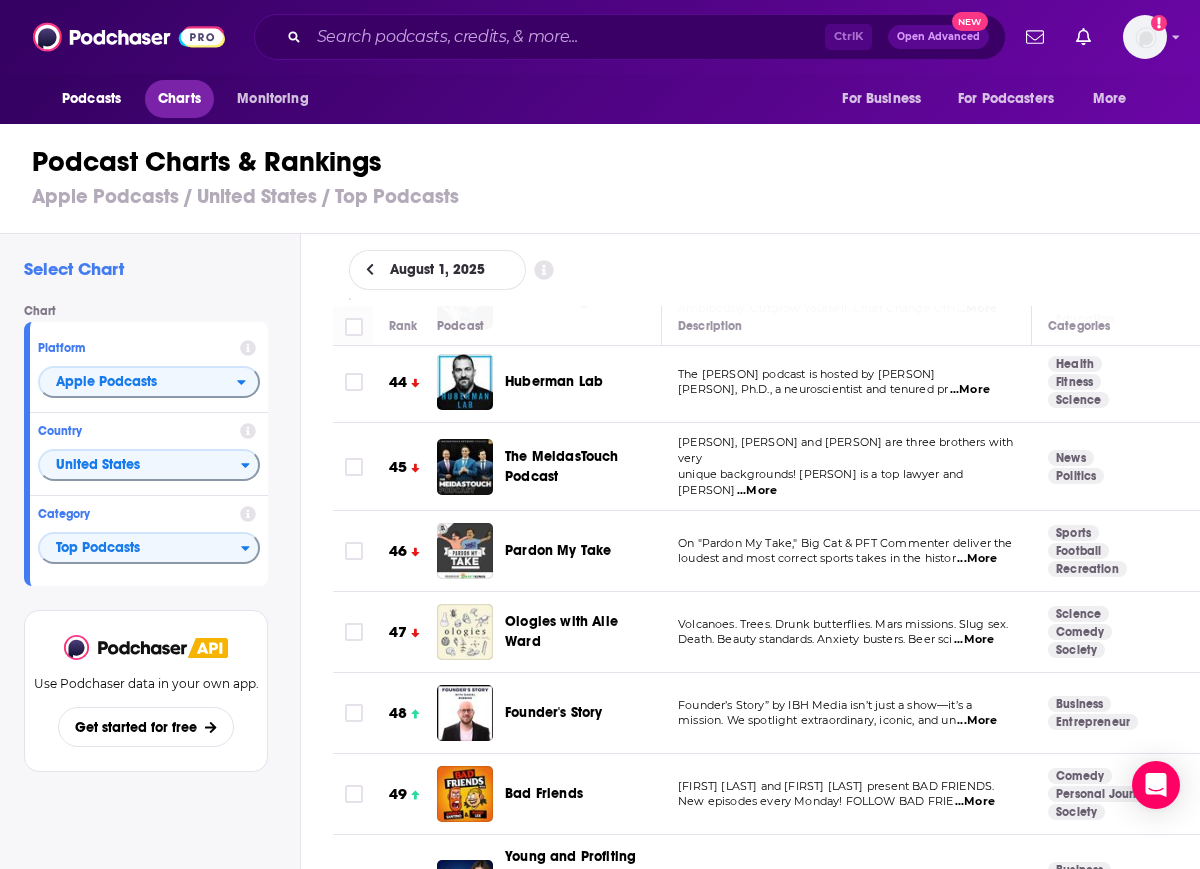 click on "Charts" at bounding box center (179, 99) 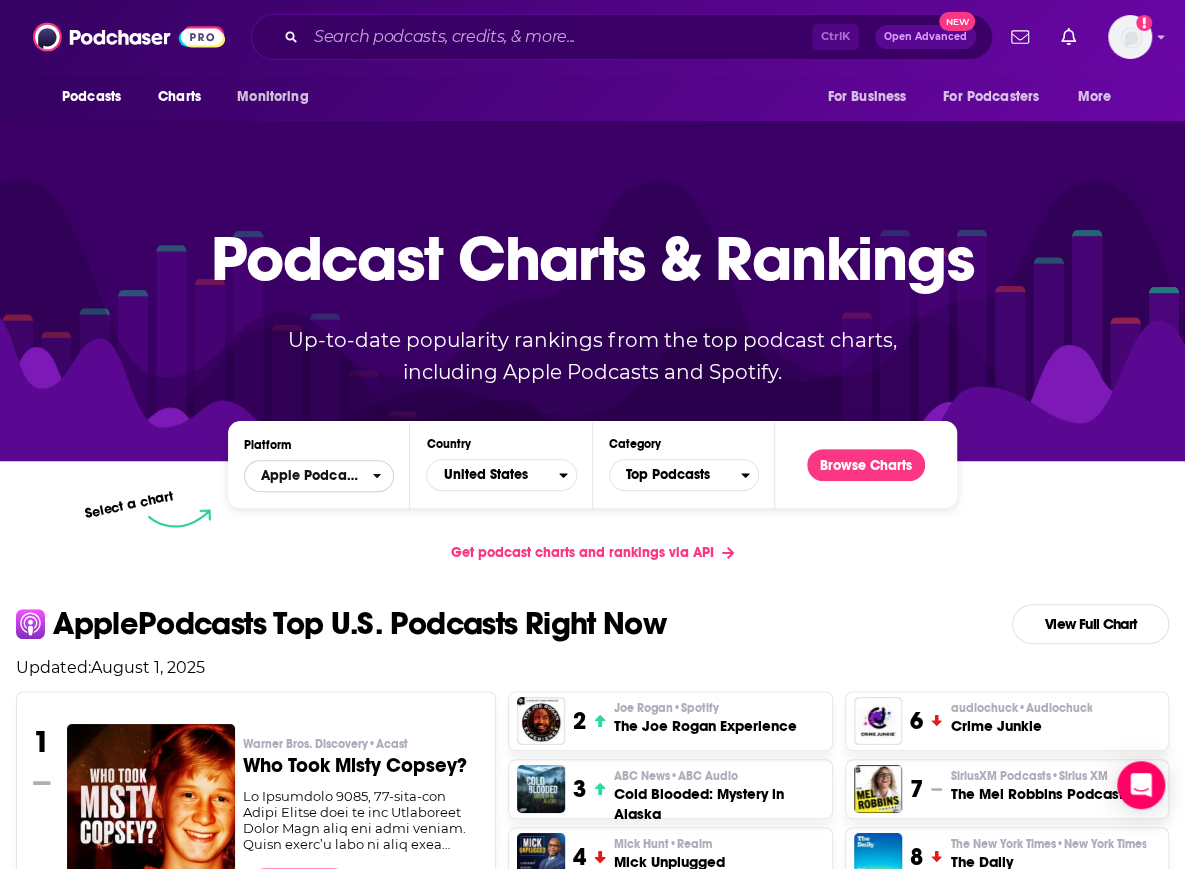 click on "Apple Podcasts" at bounding box center (308, 476) 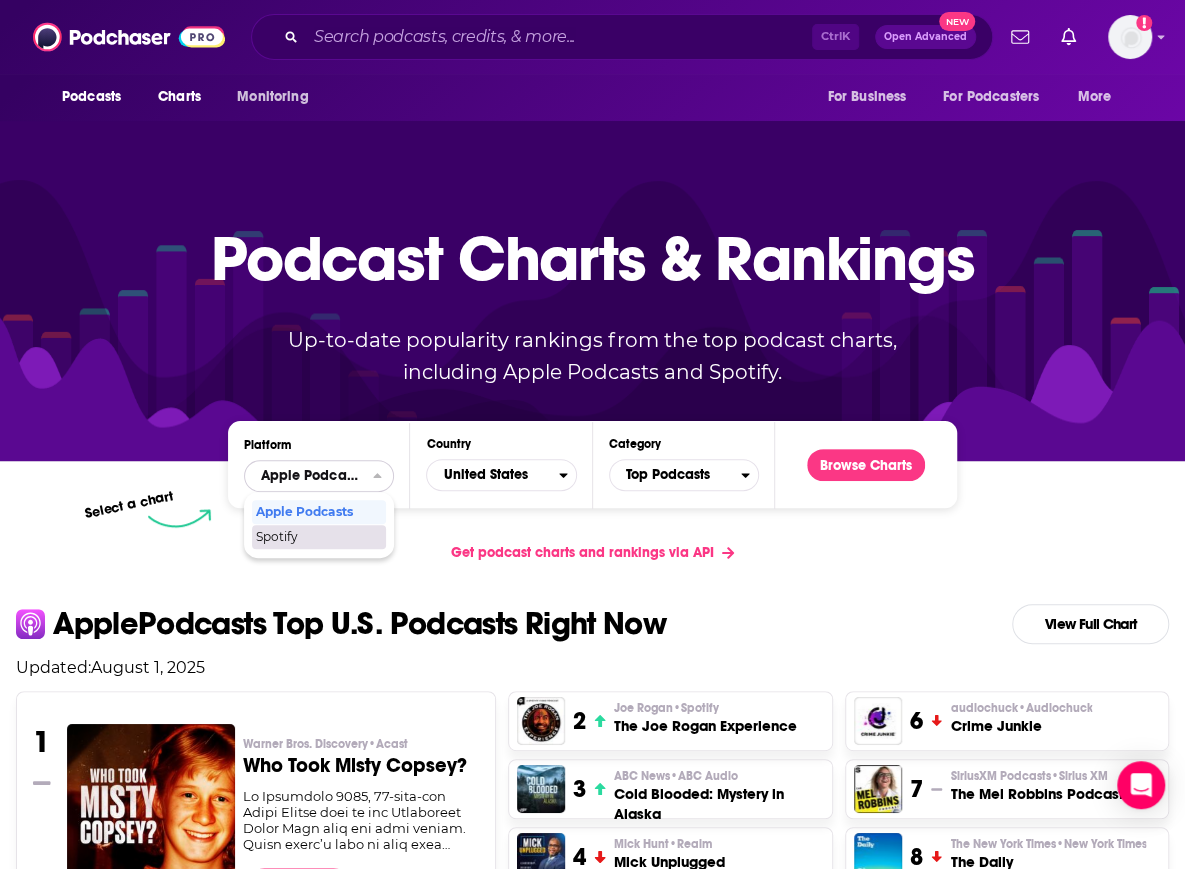 click on "Spotify" at bounding box center (318, 537) 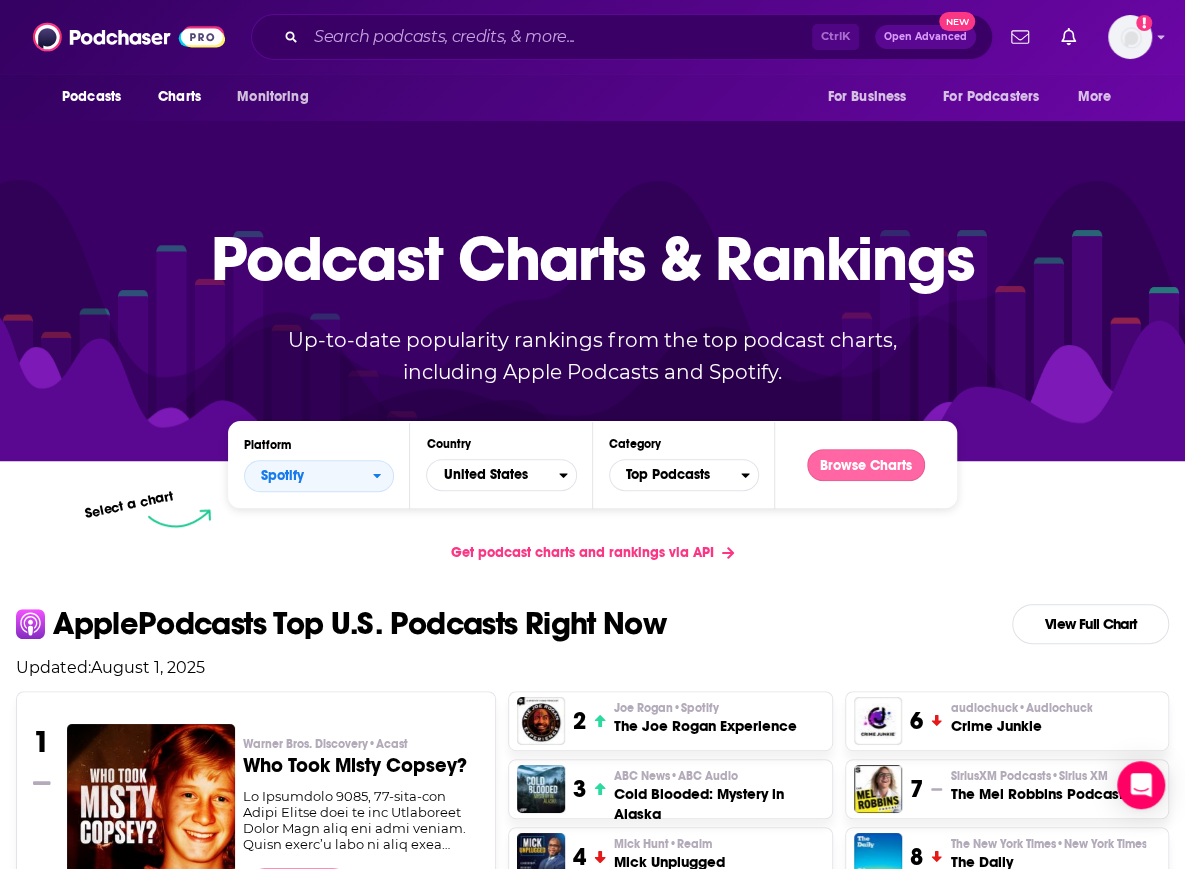 click on "Browse Charts" at bounding box center [866, 465] 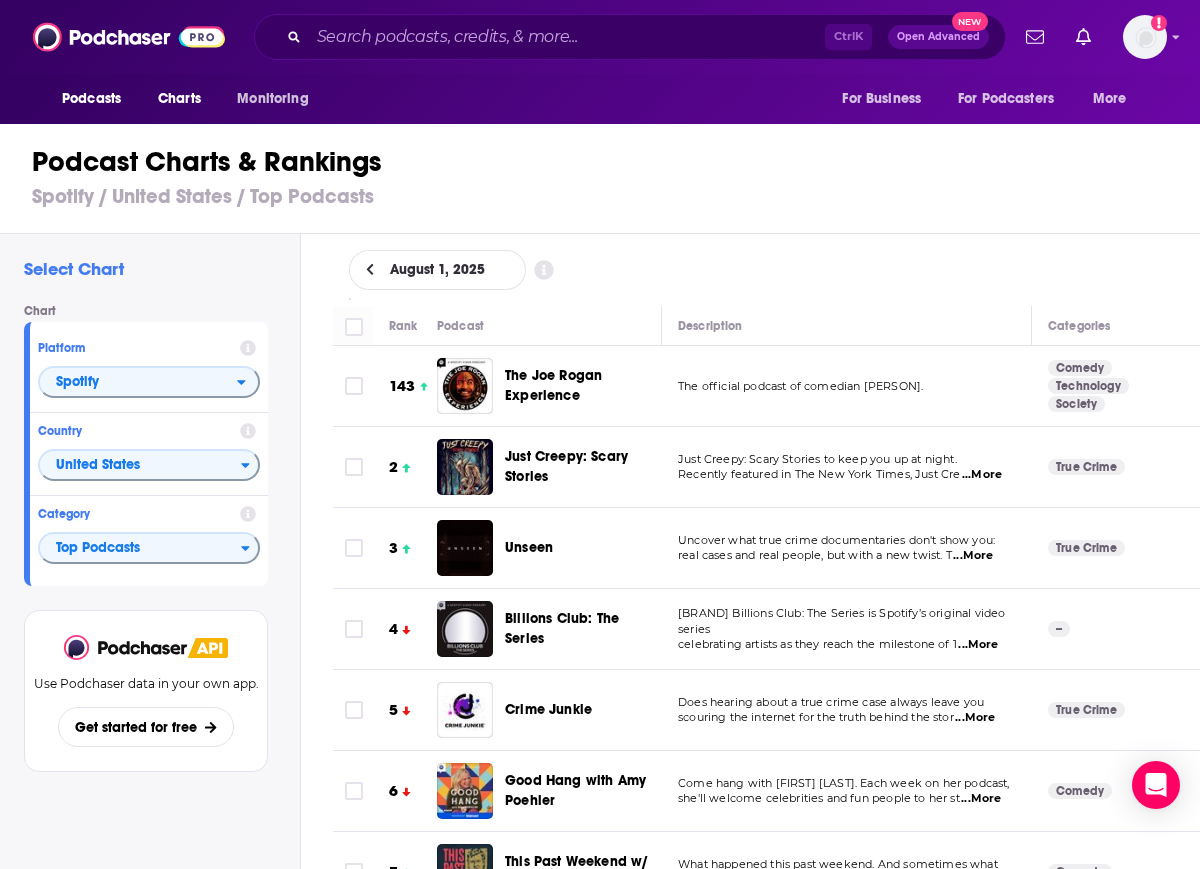 click on "Select Chart Chart Platform Spotify Country United States Category Top Podcasts View chart Use Podchaser data in your own app. Get started for free" at bounding box center [150, 608] 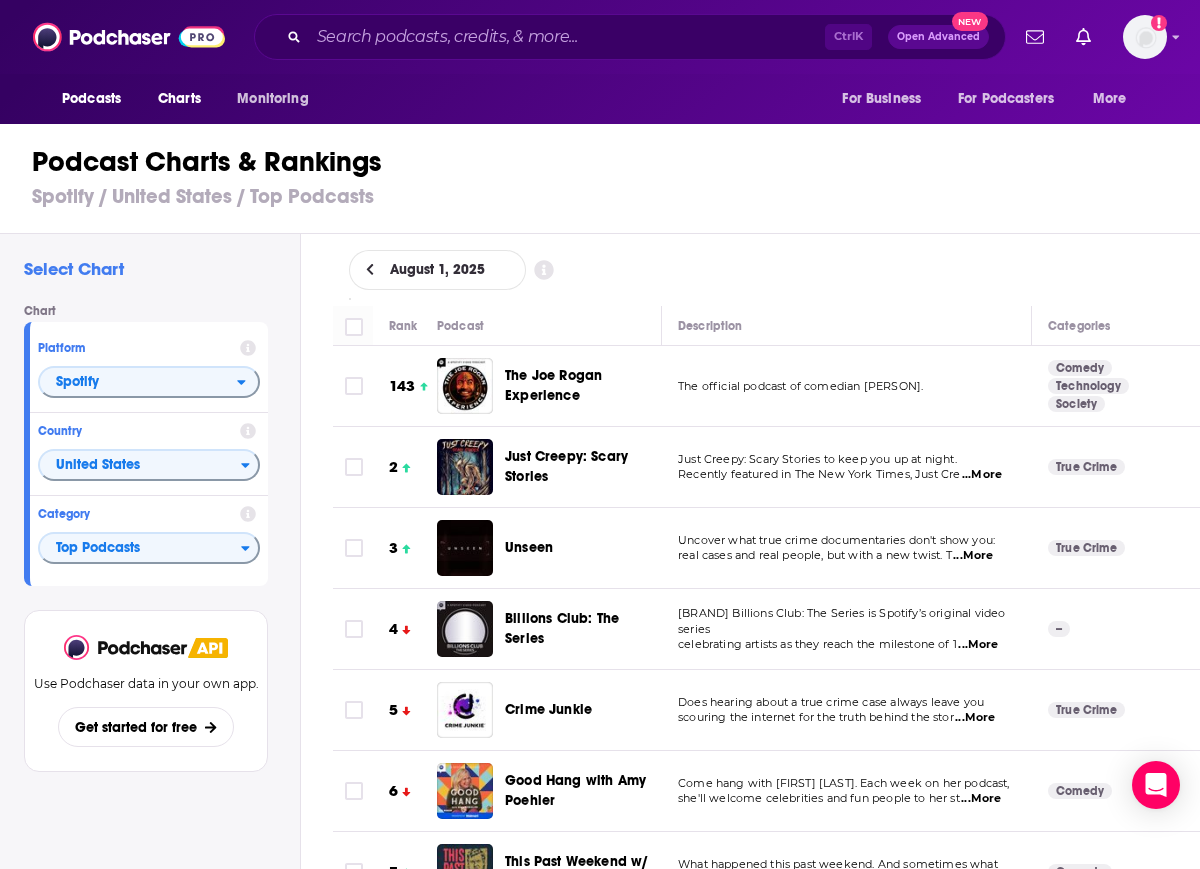 drag, startPoint x: 436, startPoint y: 337, endPoint x: 814, endPoint y: 229, distance: 393.12595 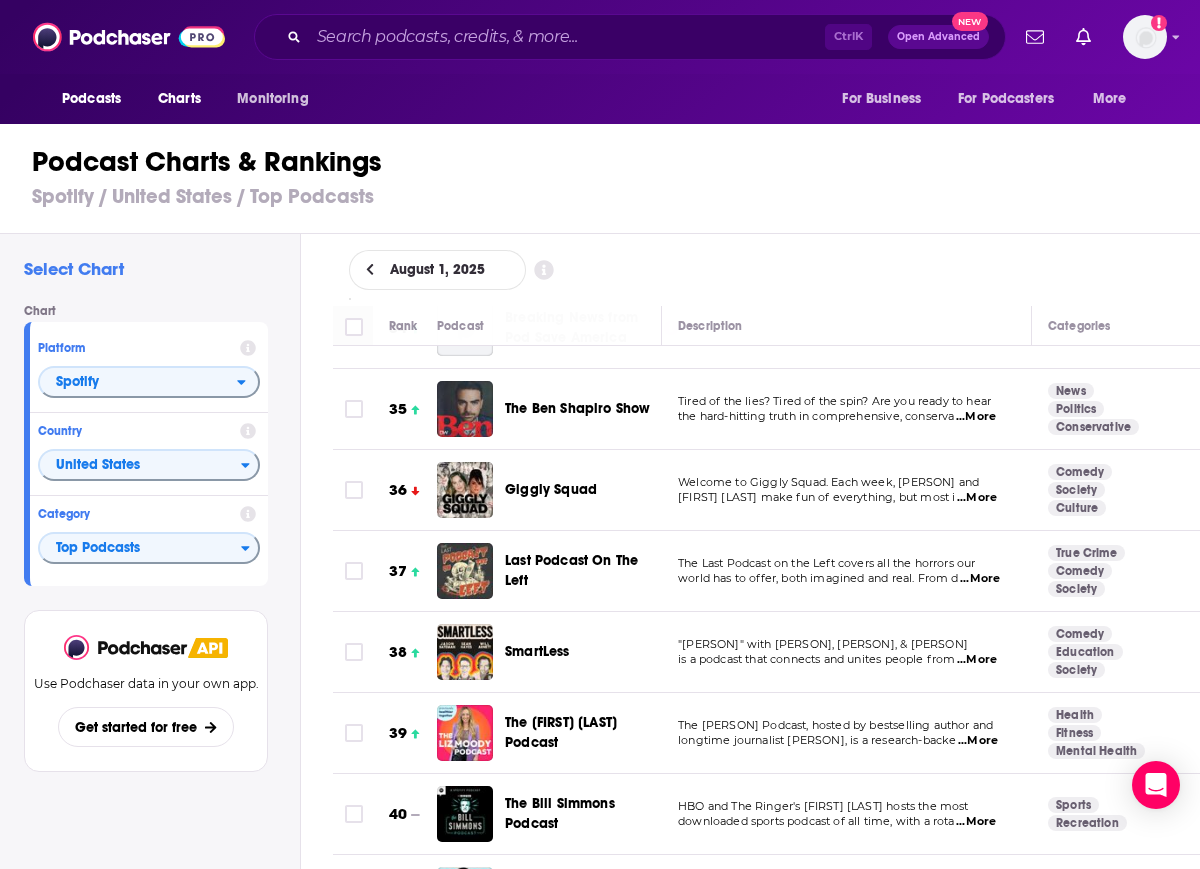 scroll, scrollTop: 3029, scrollLeft: 0, axis: vertical 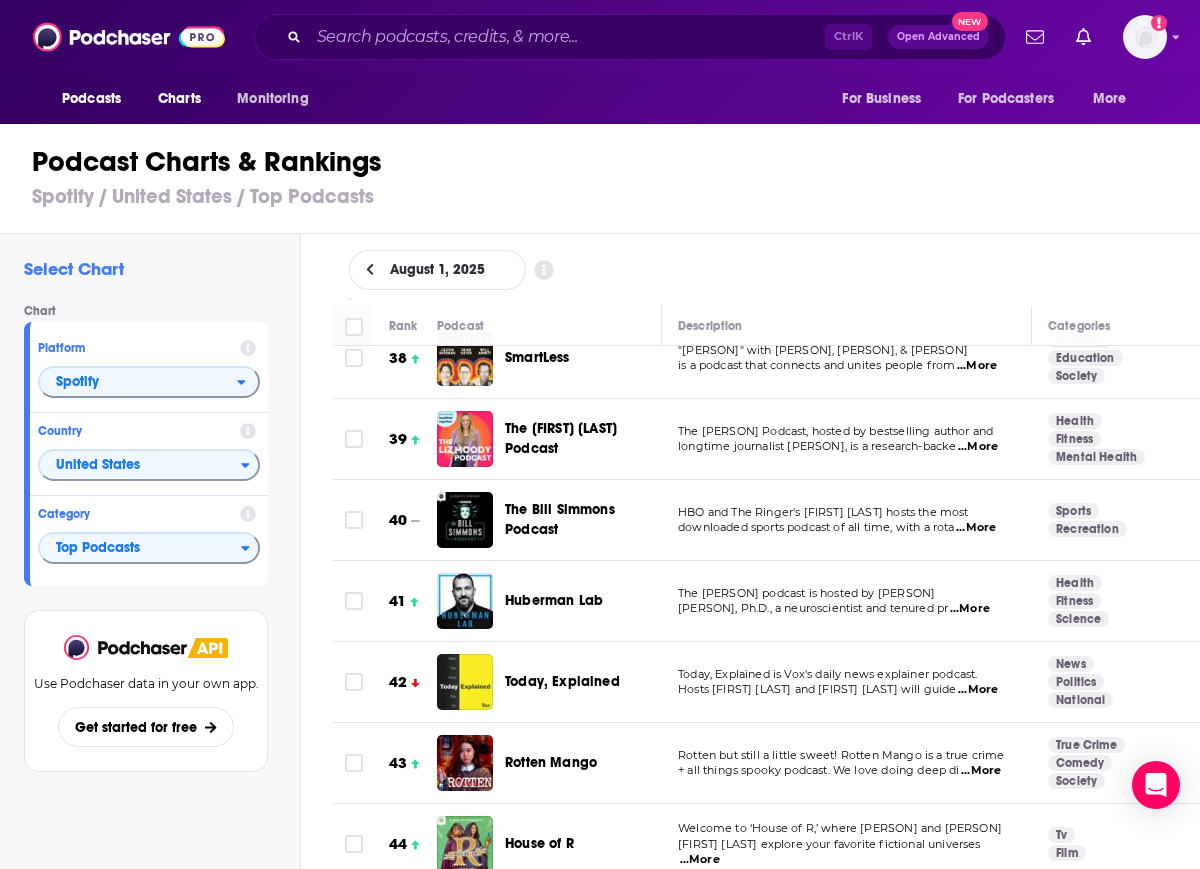 click on "Use Podchaser data in your own app. Get started for free" at bounding box center (146, 715) 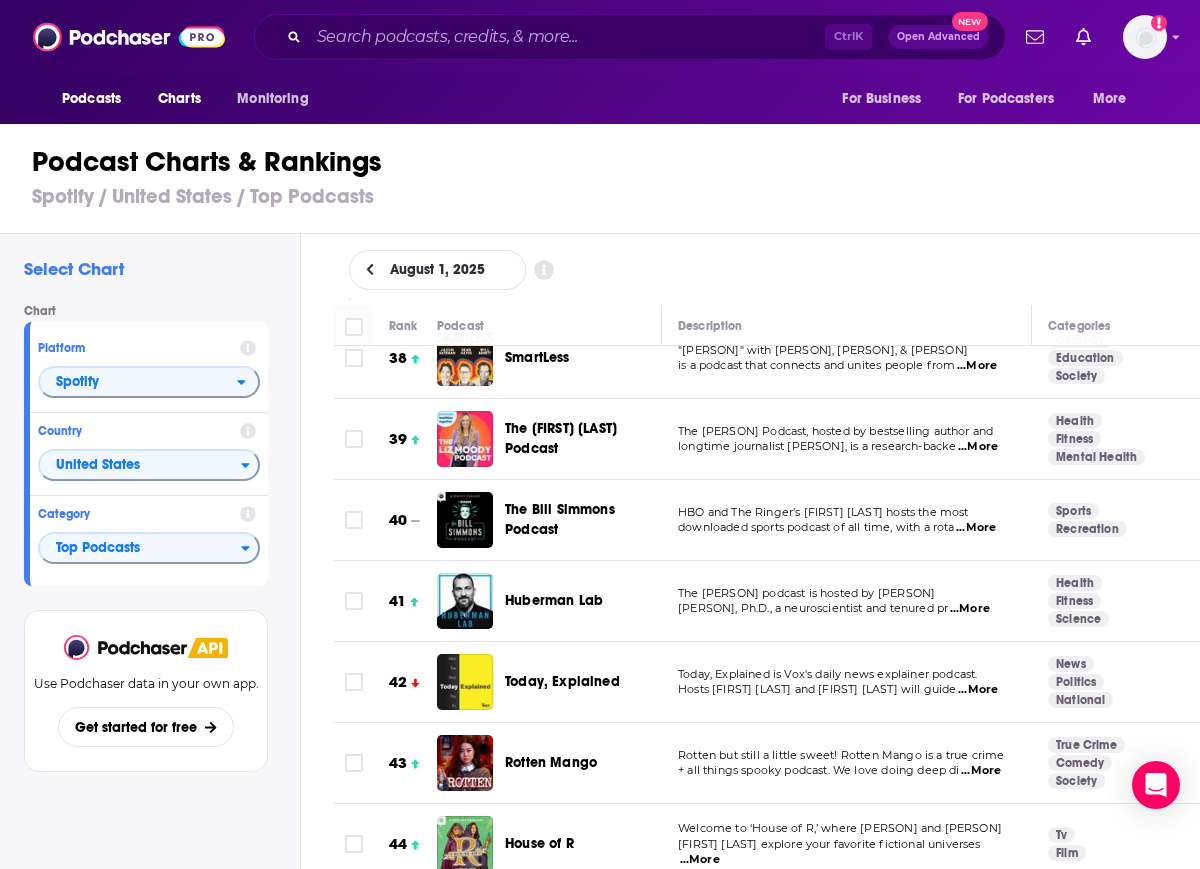 click on "Select Chart Chart Platform Spotify Country United States Category Top Podcasts View chart Use Podchaser data in your own app. Get started for free" at bounding box center (150, 608) 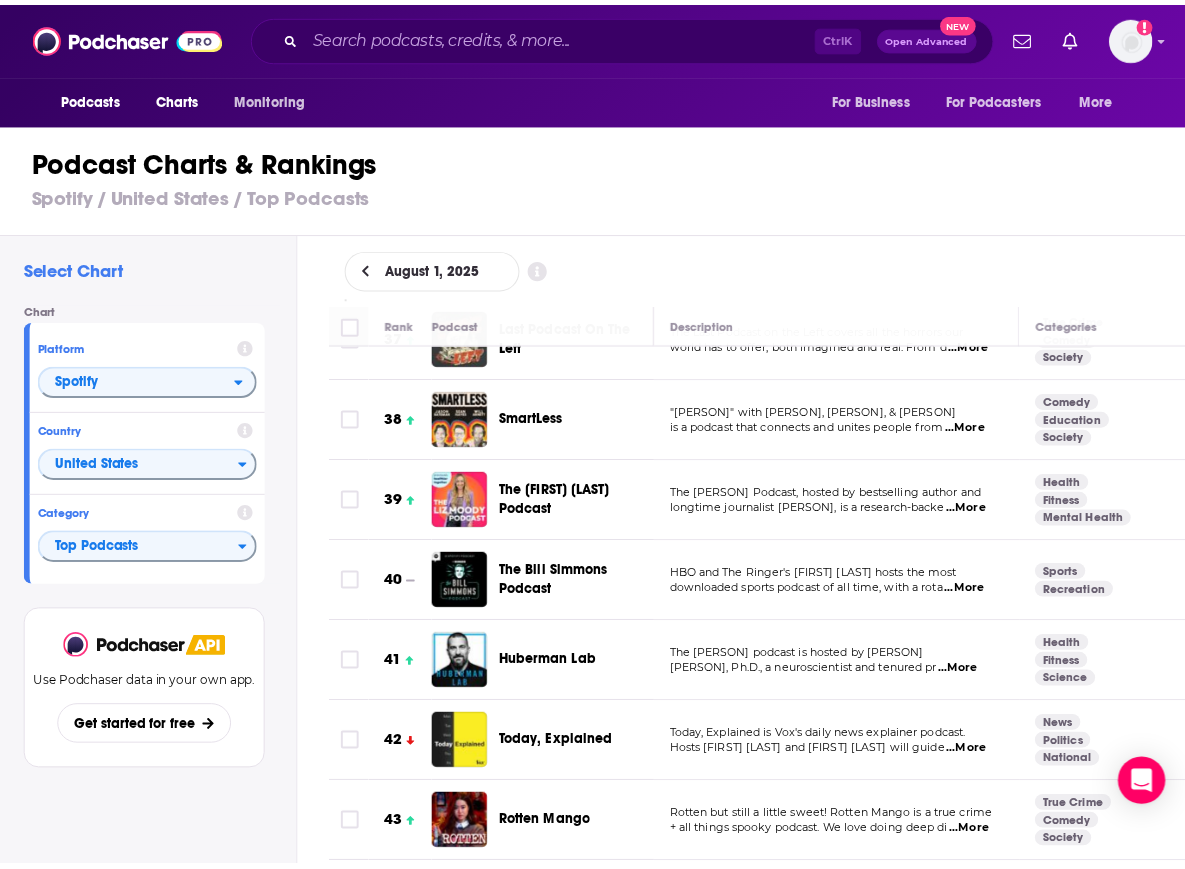 scroll, scrollTop: 2965, scrollLeft: 0, axis: vertical 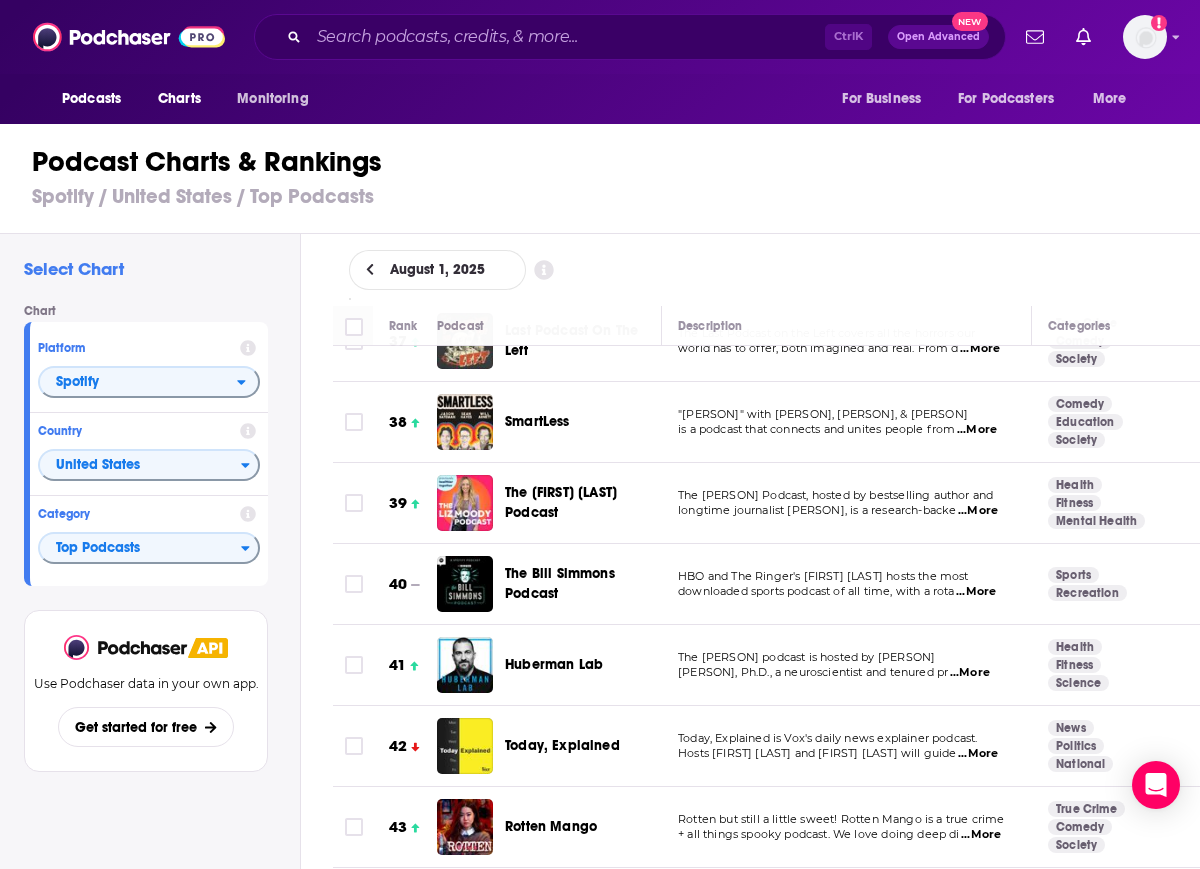 click on "The [FIRST] [LAST] Podcast" at bounding box center [561, 502] 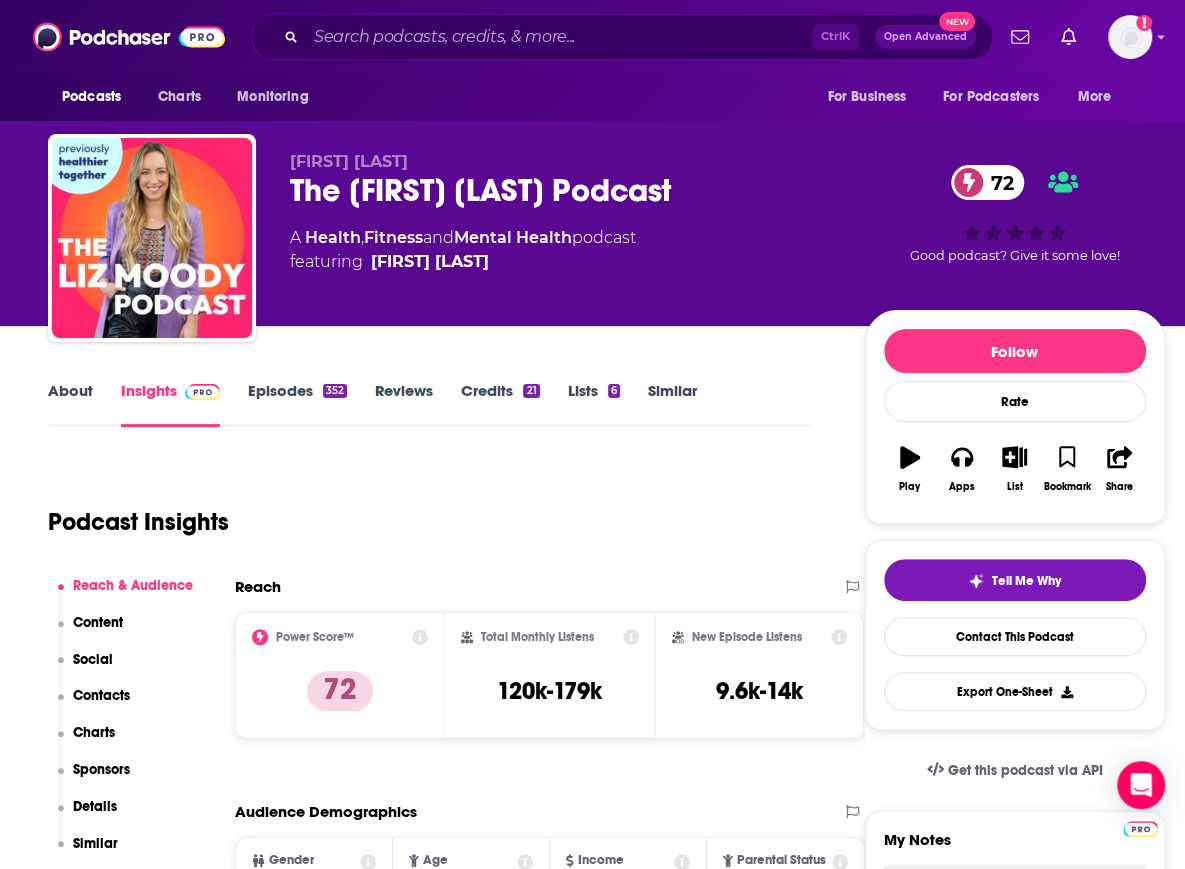 click on "Charts" at bounding box center [94, 732] 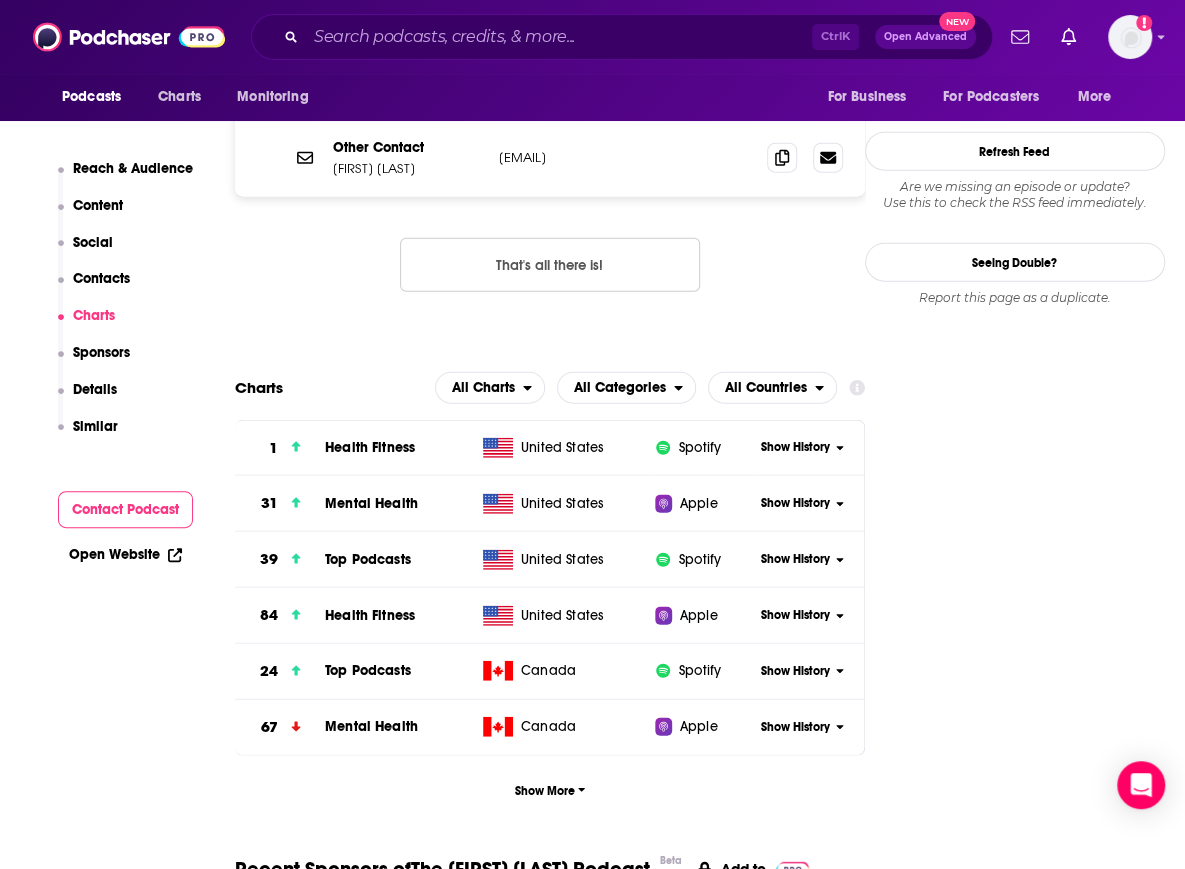 scroll, scrollTop: 2233, scrollLeft: 0, axis: vertical 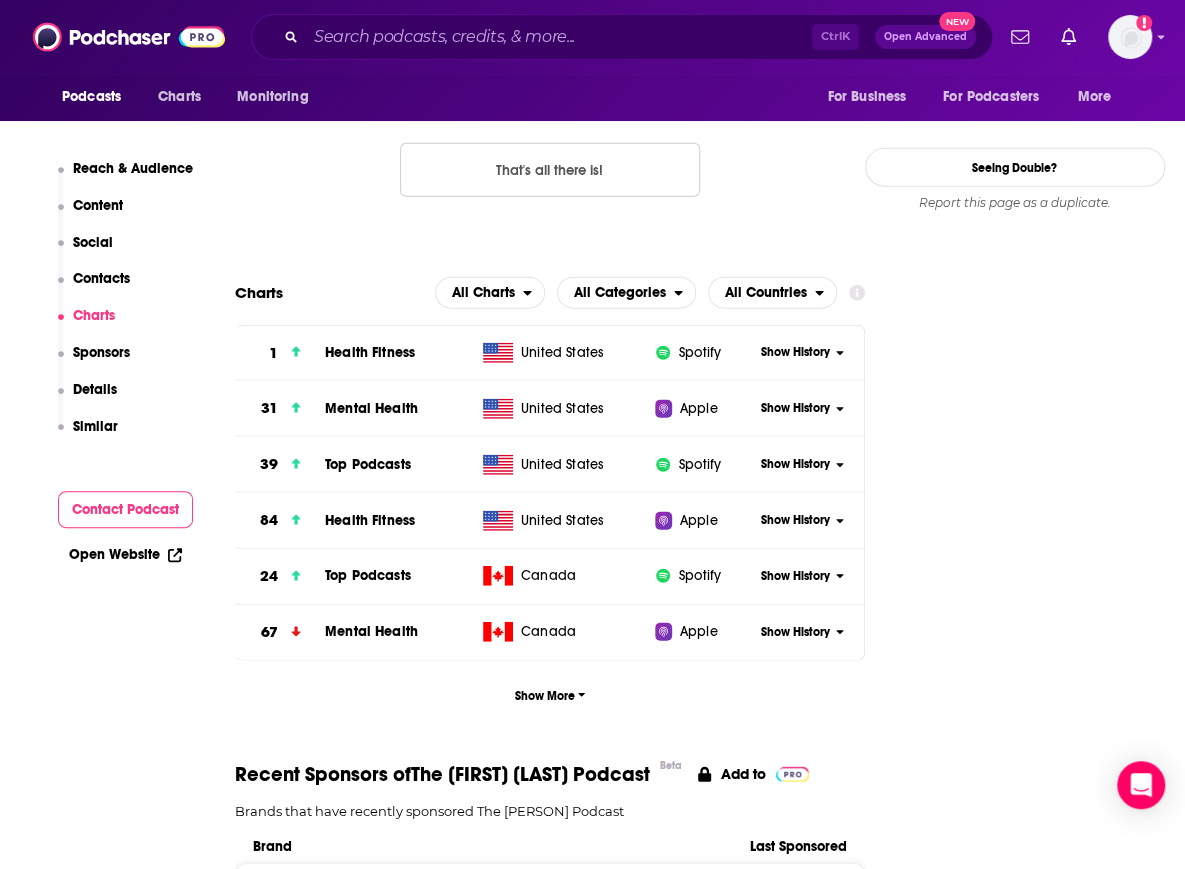 click on "Show History" at bounding box center (795, 464) 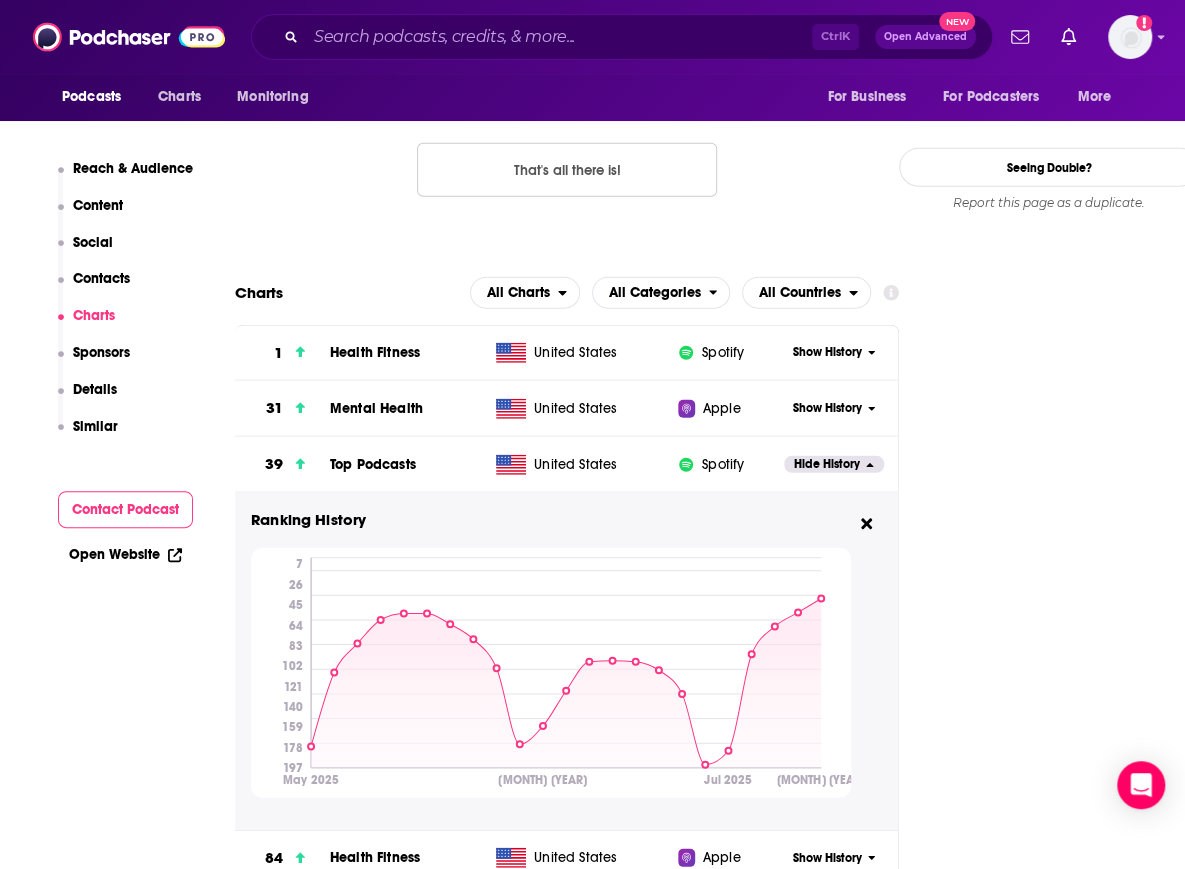 click on "Reach & Audience Content Social Contacts Charts Sponsors Details Similar Contact Podcast Open Website" at bounding box center [125, 2926] 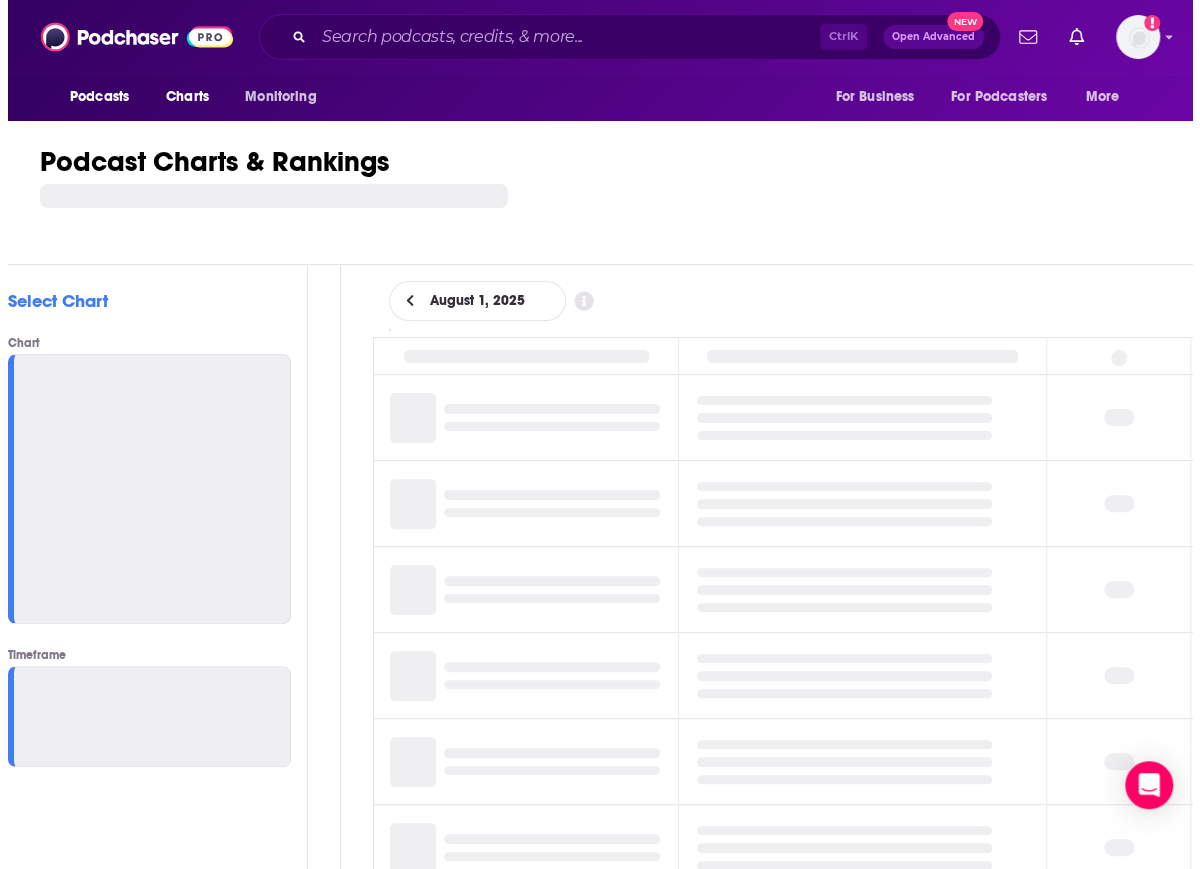 scroll, scrollTop: 0, scrollLeft: 0, axis: both 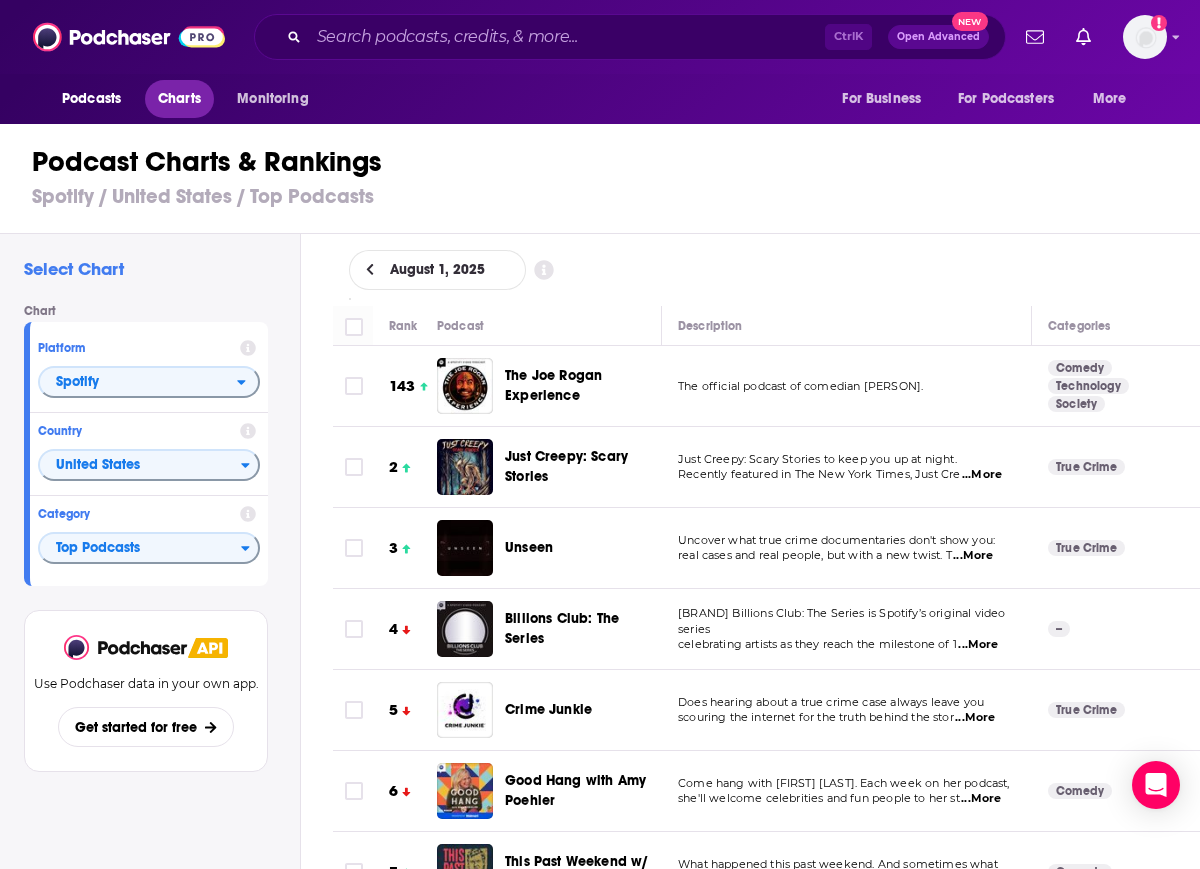 click on "Charts" at bounding box center (179, 99) 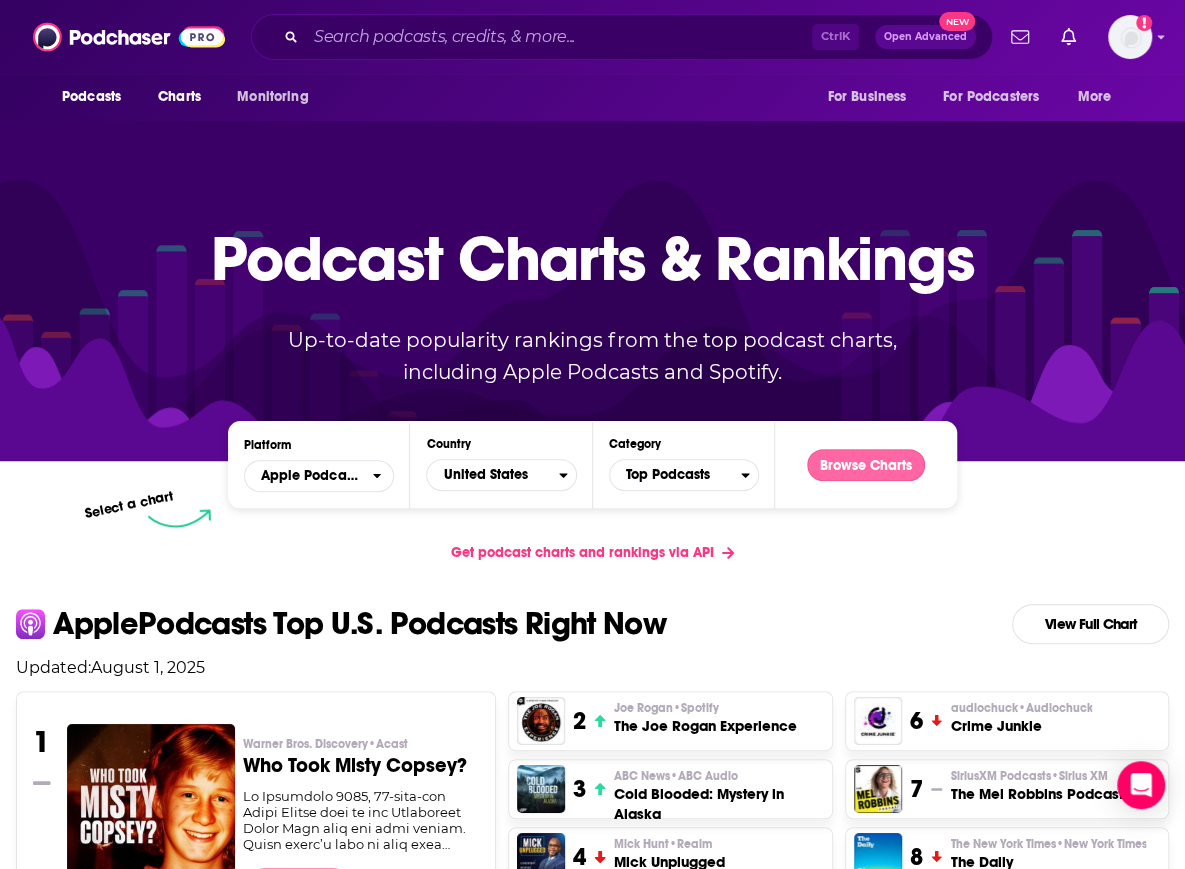 click on "Browse Charts" at bounding box center (866, 465) 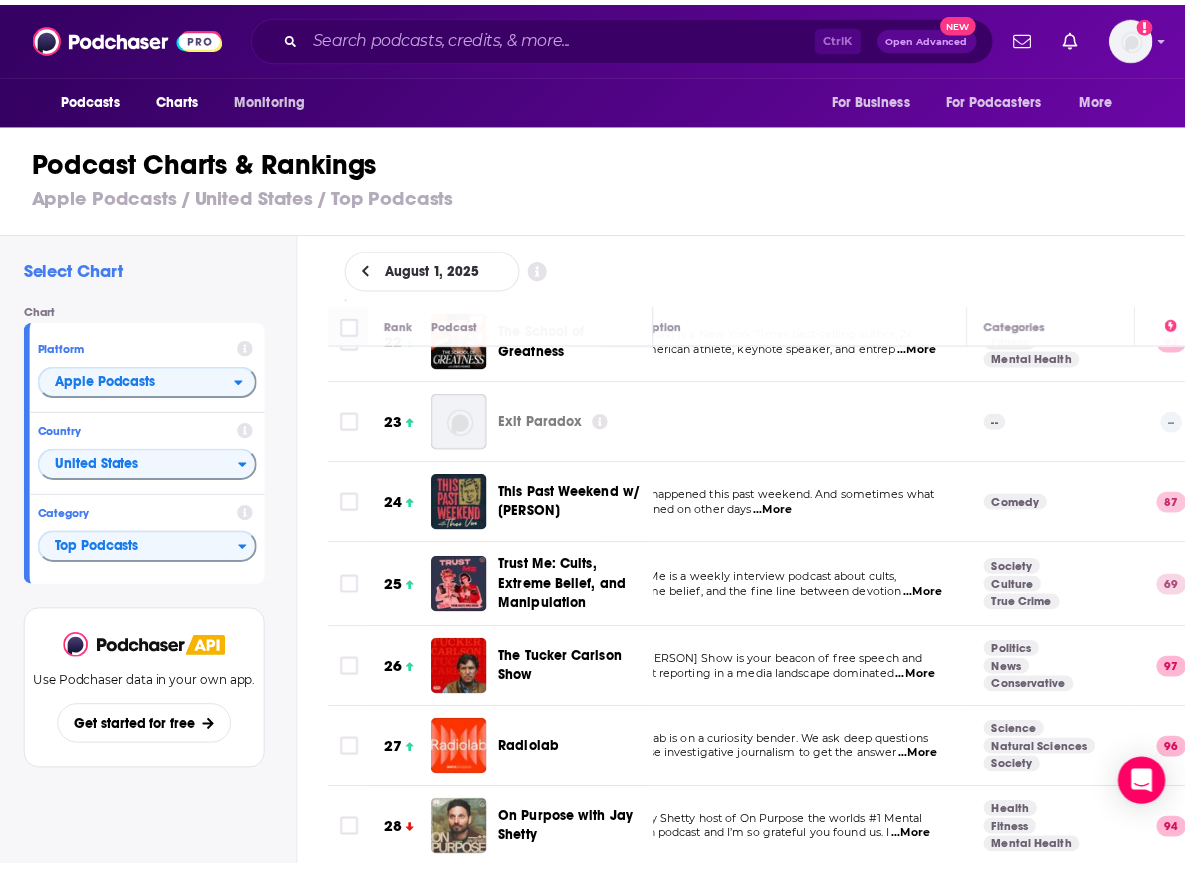 scroll, scrollTop: 1749, scrollLeft: 52, axis: both 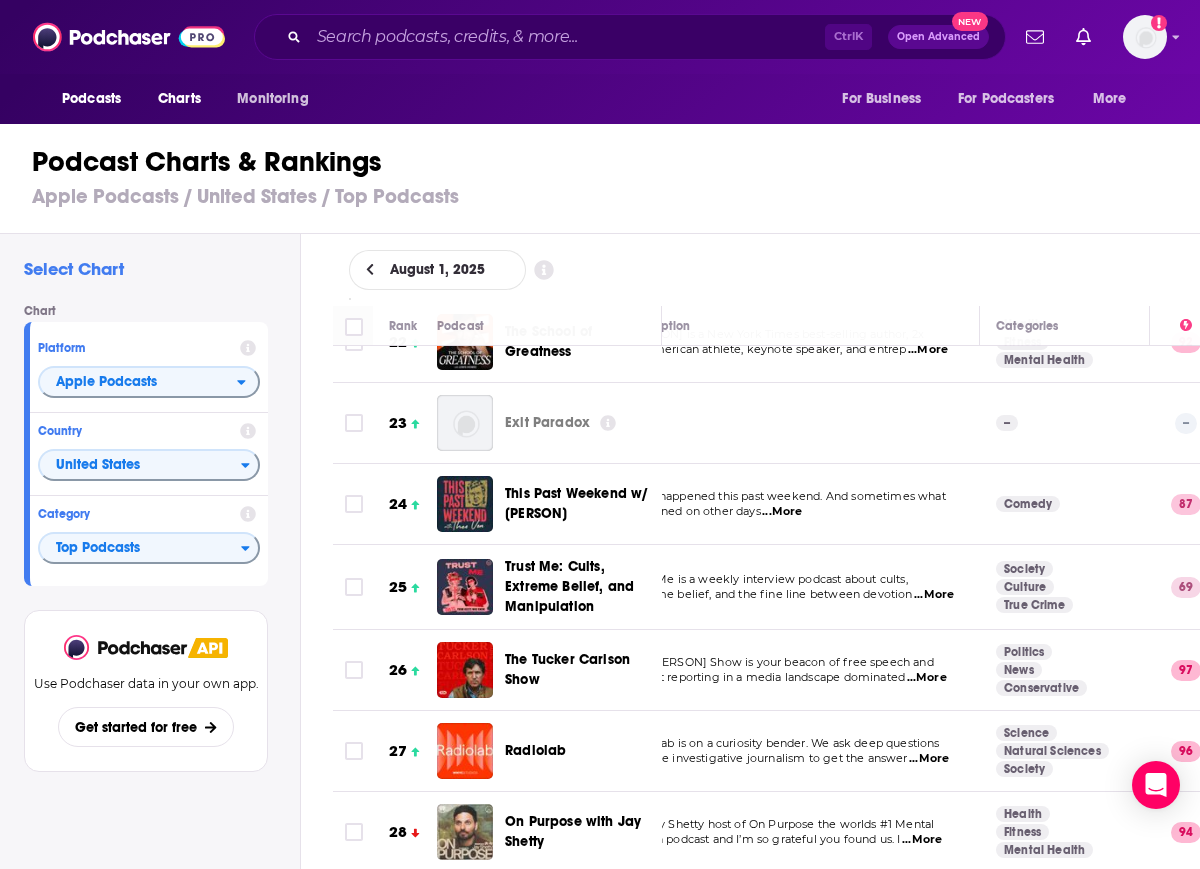 click on "Trust Me: Cults, Extreme Belief, and Manipulation" at bounding box center (569, 586) 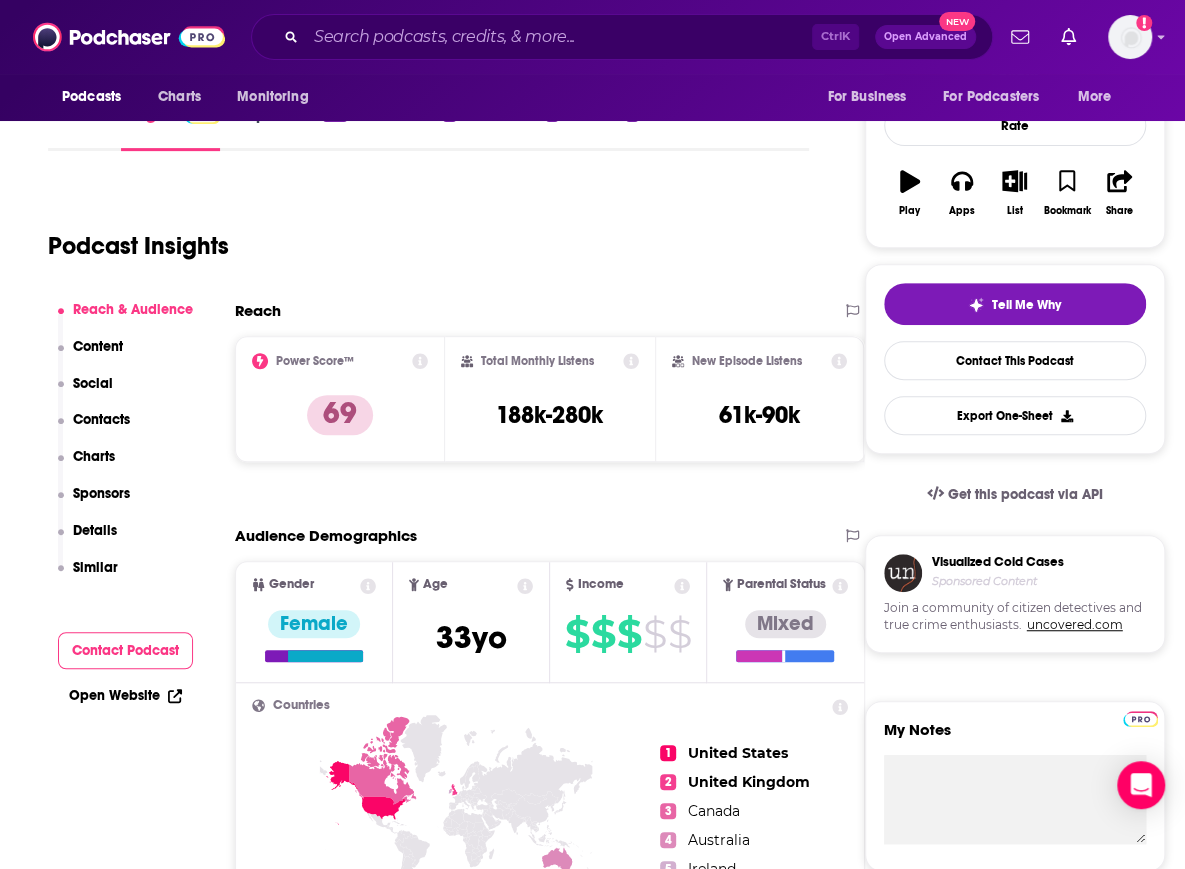 scroll, scrollTop: 273, scrollLeft: 0, axis: vertical 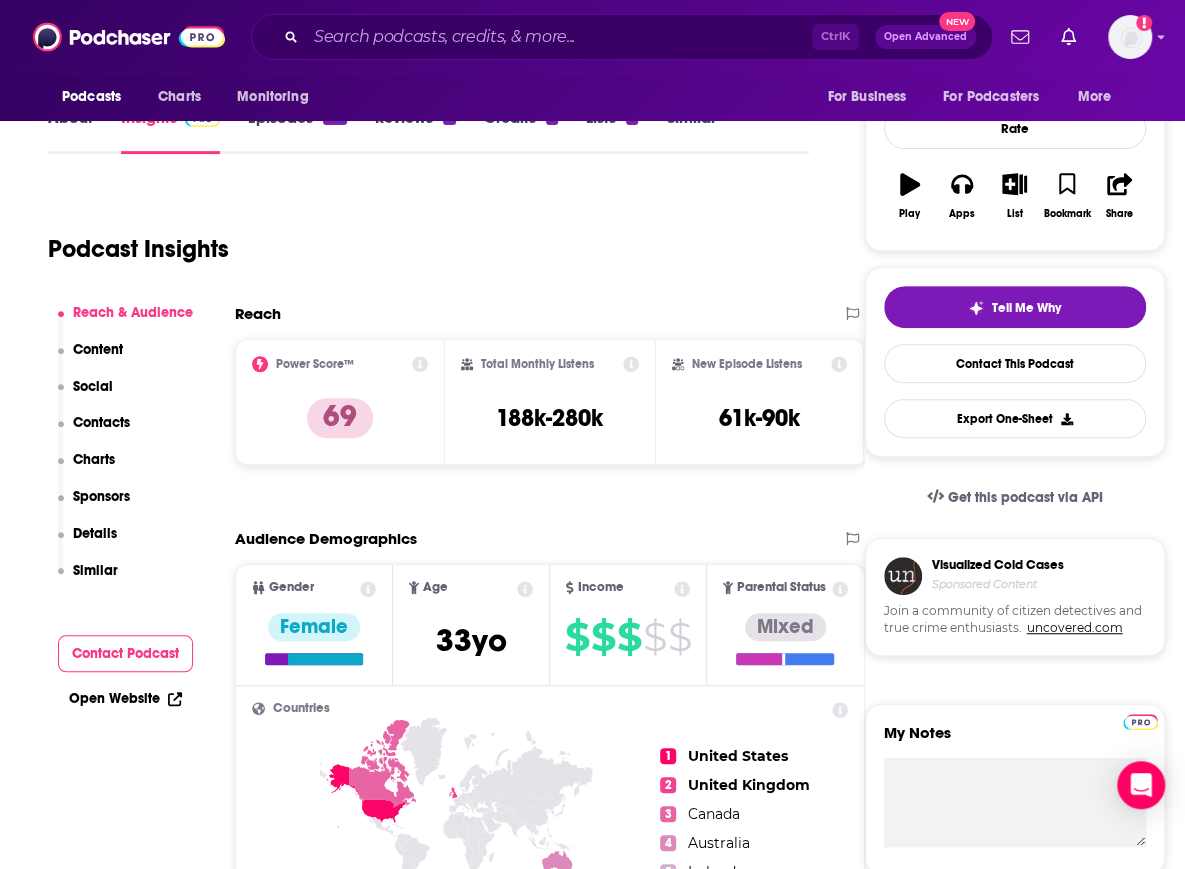 click on "Charts" at bounding box center (94, 459) 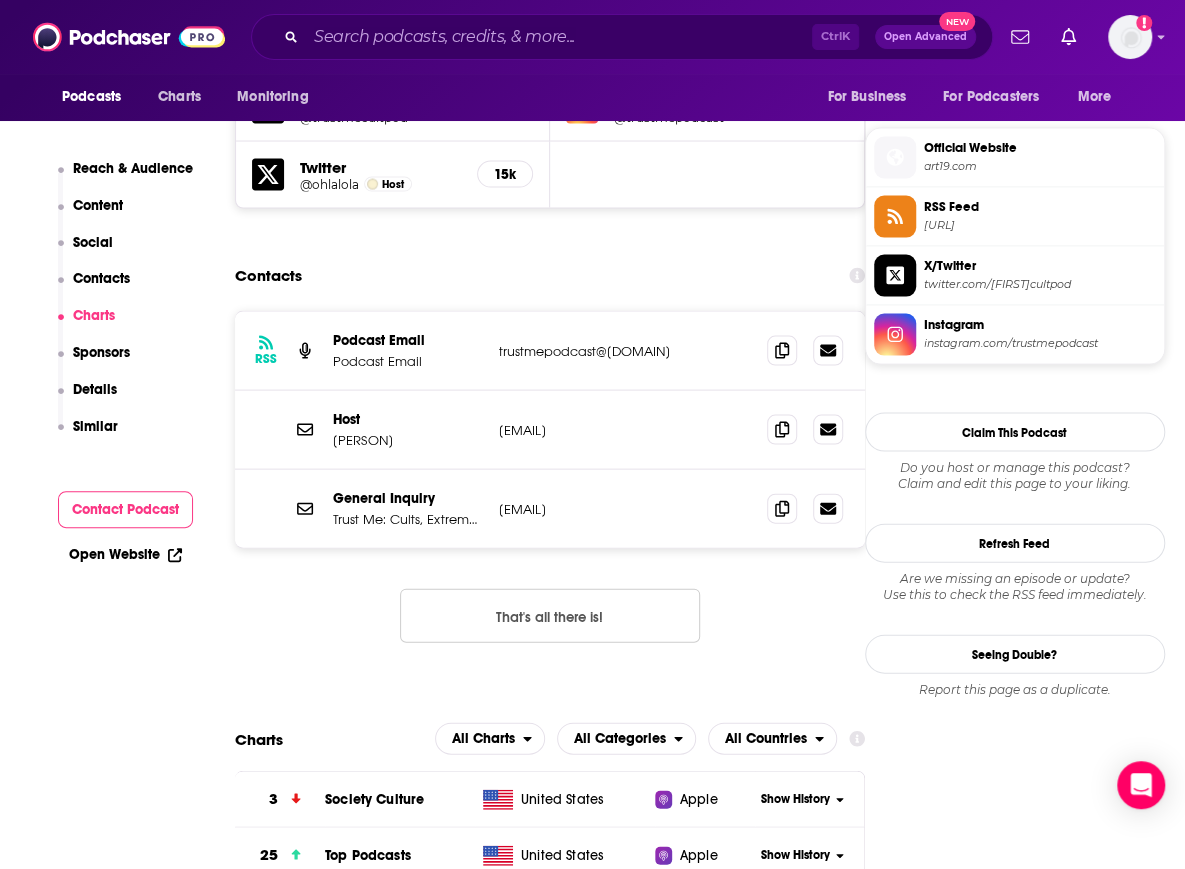 scroll, scrollTop: 2182, scrollLeft: 0, axis: vertical 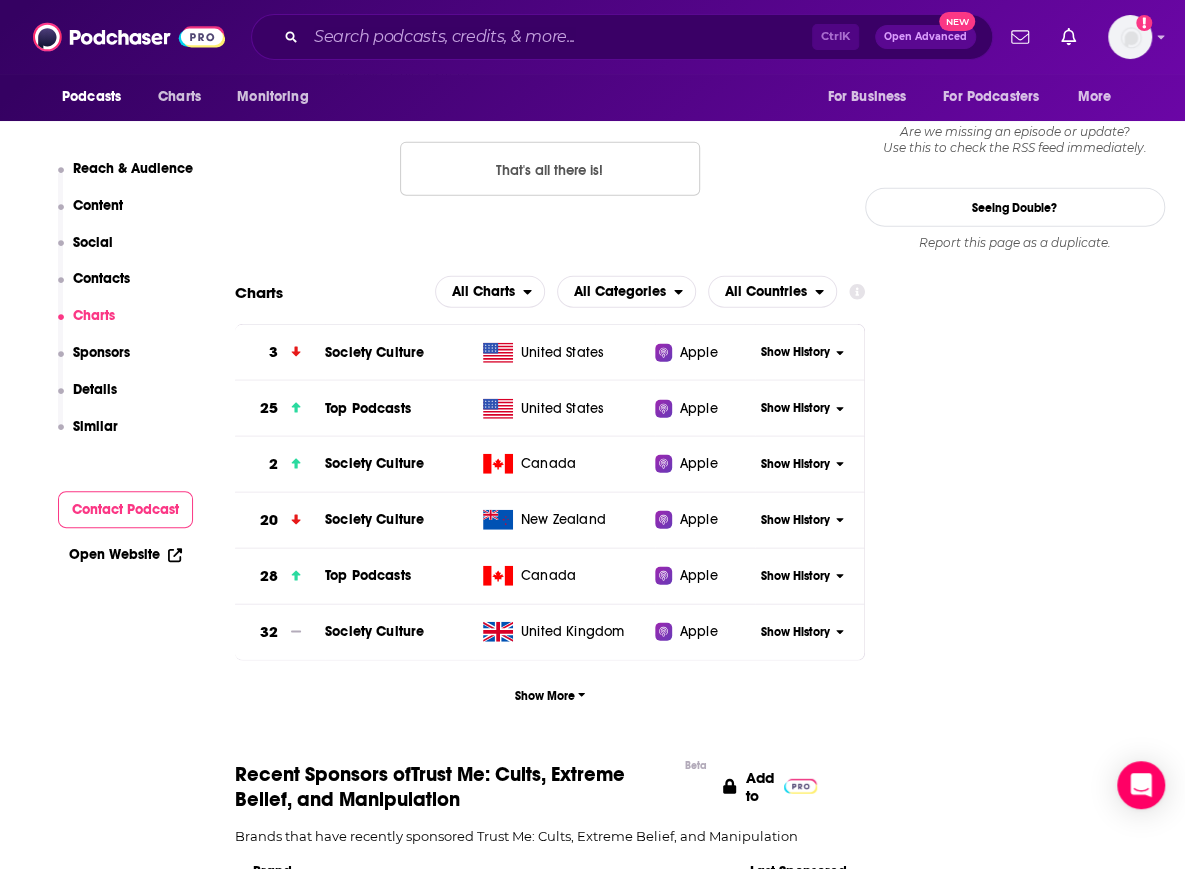 click on "Show History" at bounding box center (795, 408) 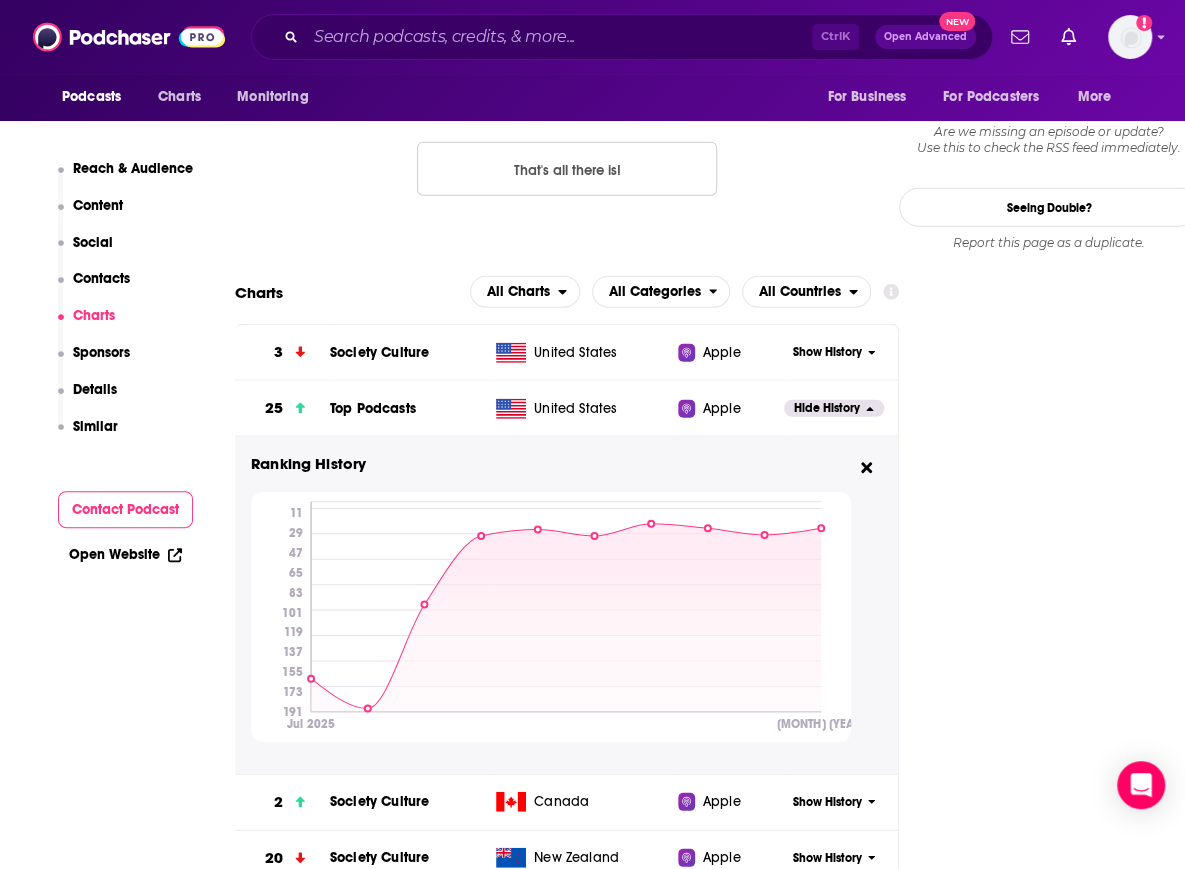 click on "Reach & Audience Content Social Contacts Charts Sponsors Details Similar Contact Podcast Open Website" at bounding box center (125, 3052) 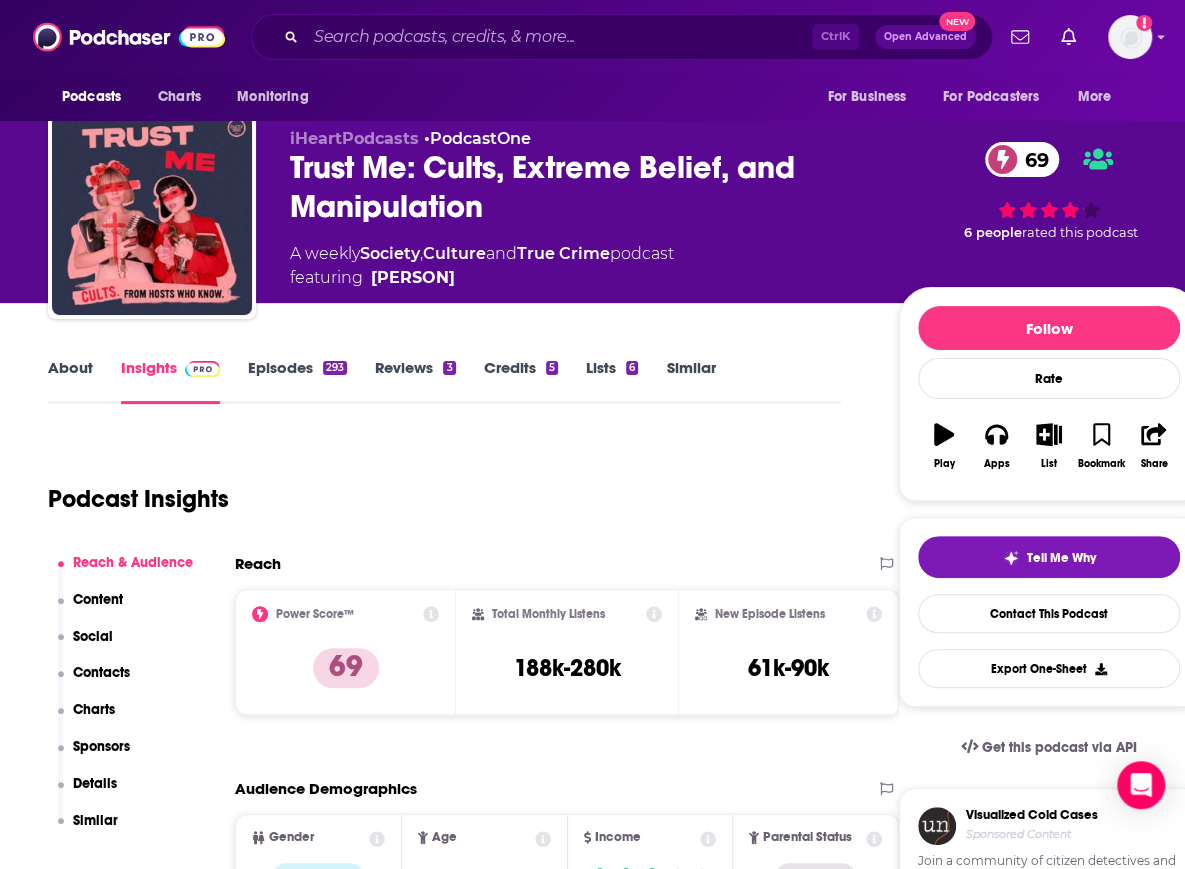 scroll, scrollTop: 0, scrollLeft: 0, axis: both 